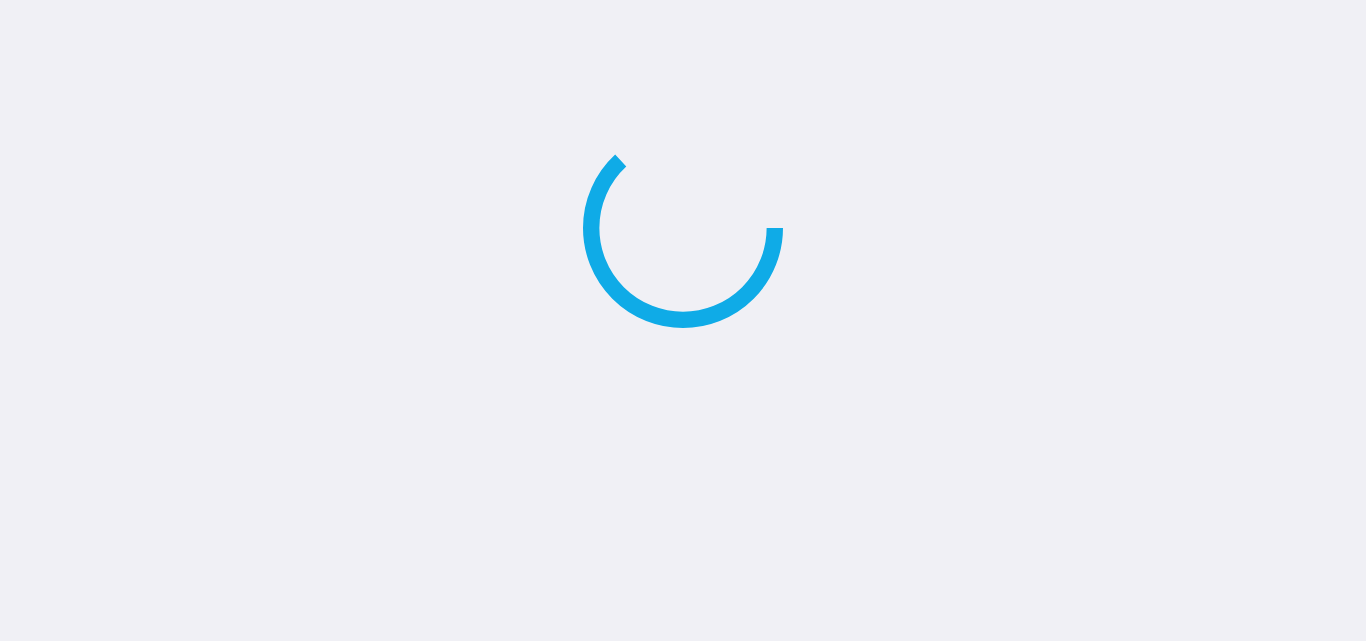 scroll, scrollTop: 0, scrollLeft: 0, axis: both 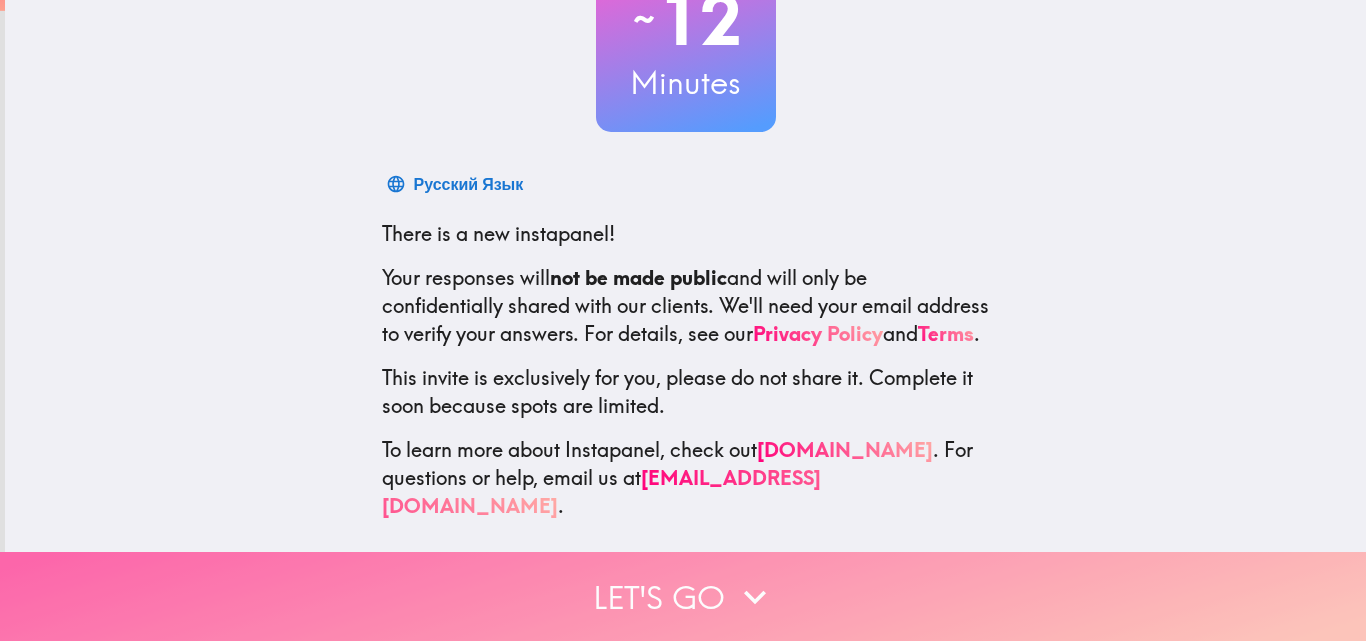 click on "Let's go" at bounding box center [683, 596] 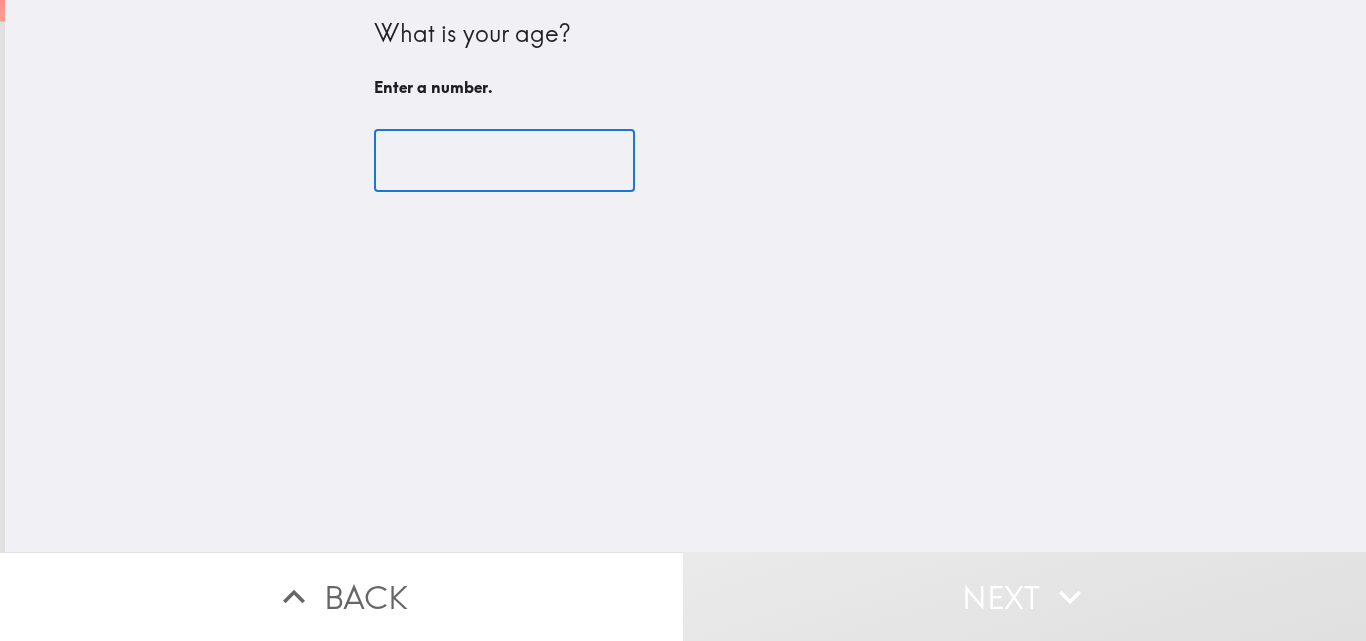 click at bounding box center (504, 161) 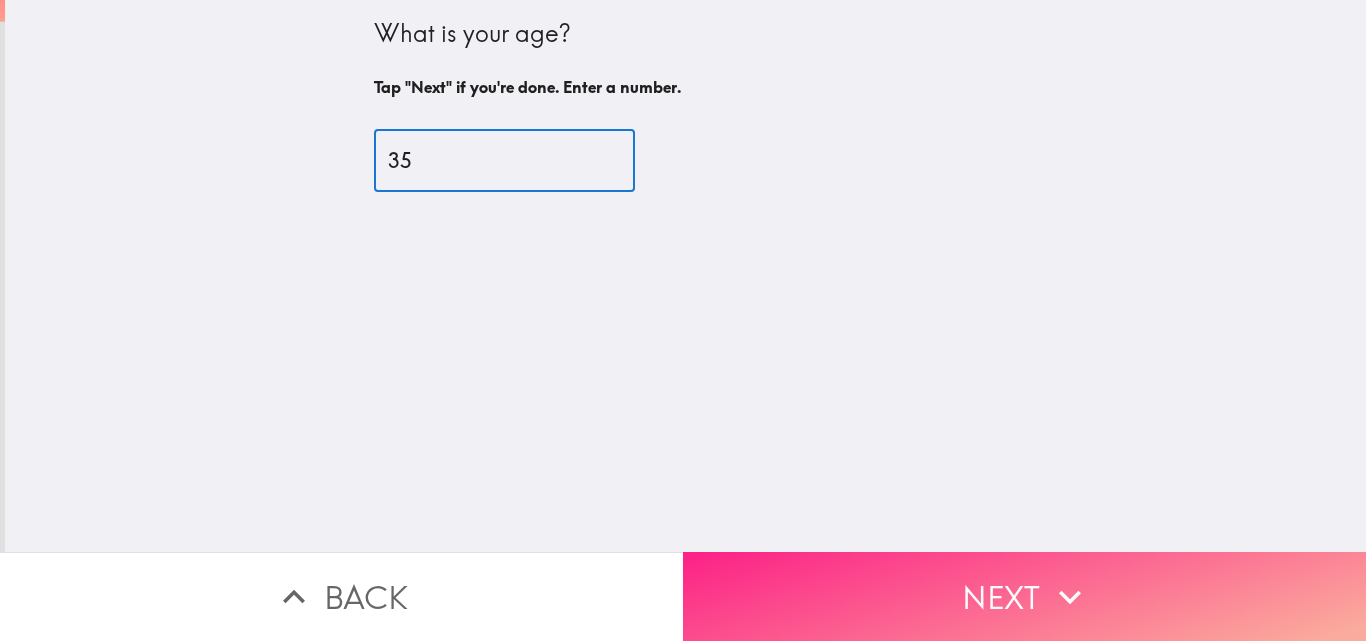 type on "35" 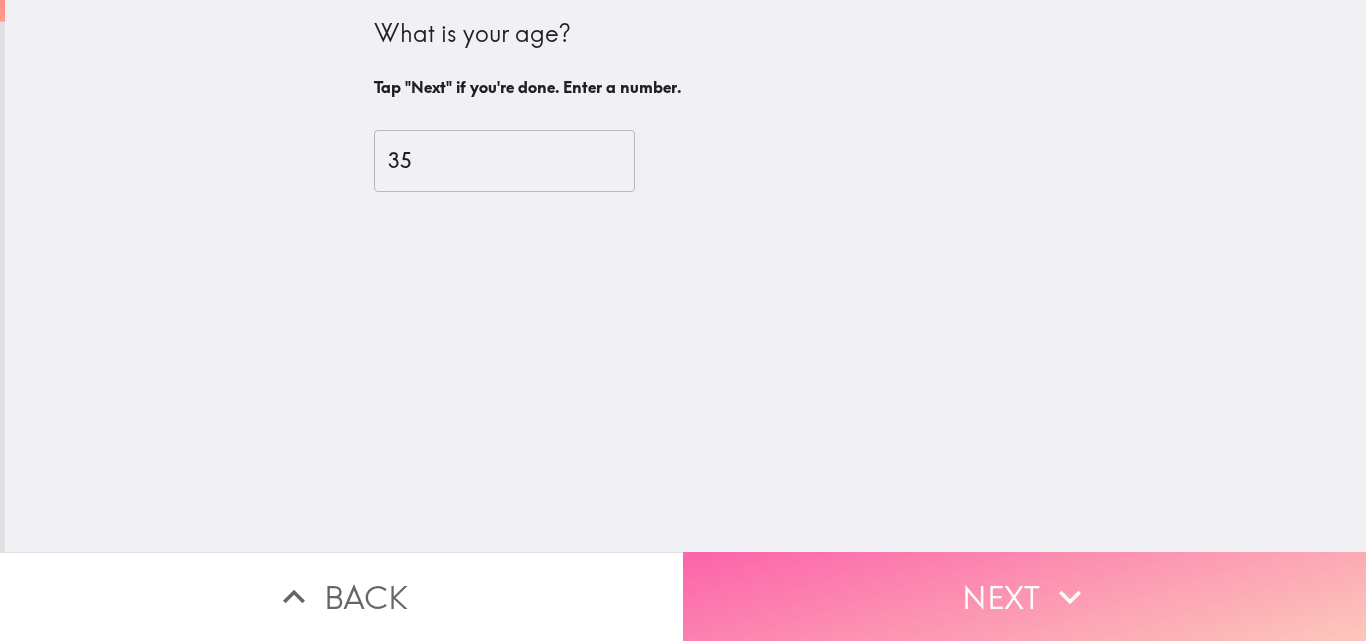 click on "Next" at bounding box center [1024, 596] 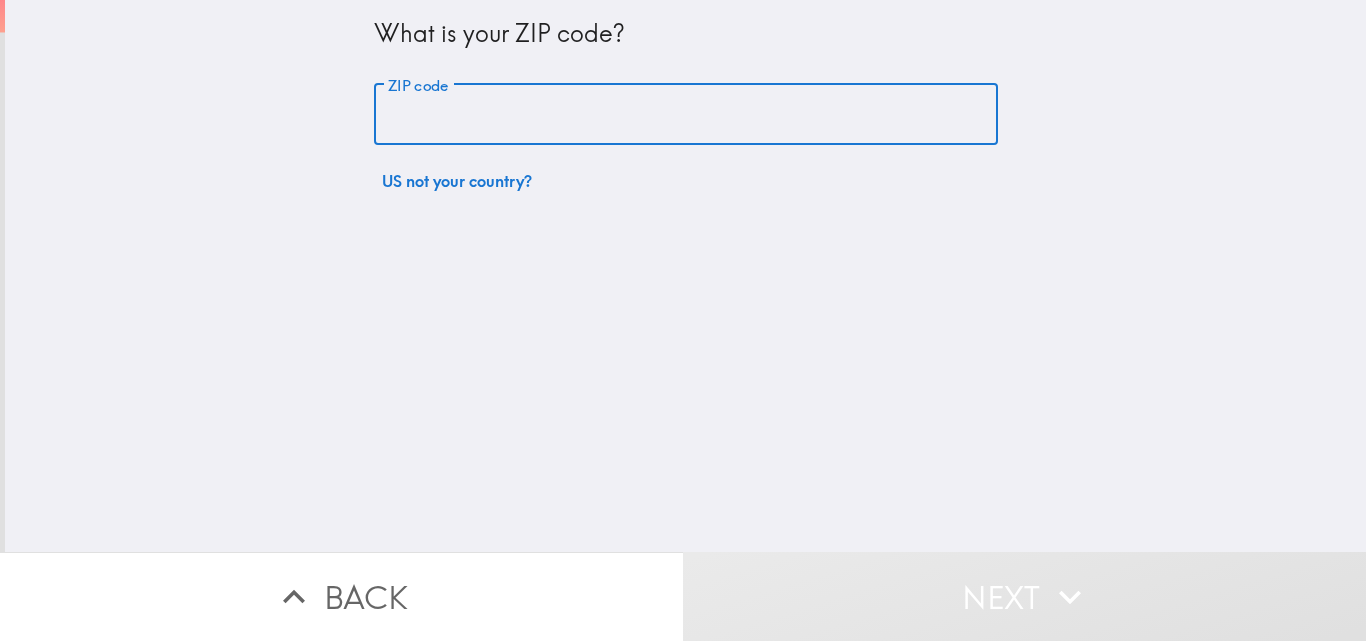 click on "ZIP code" at bounding box center [686, 115] 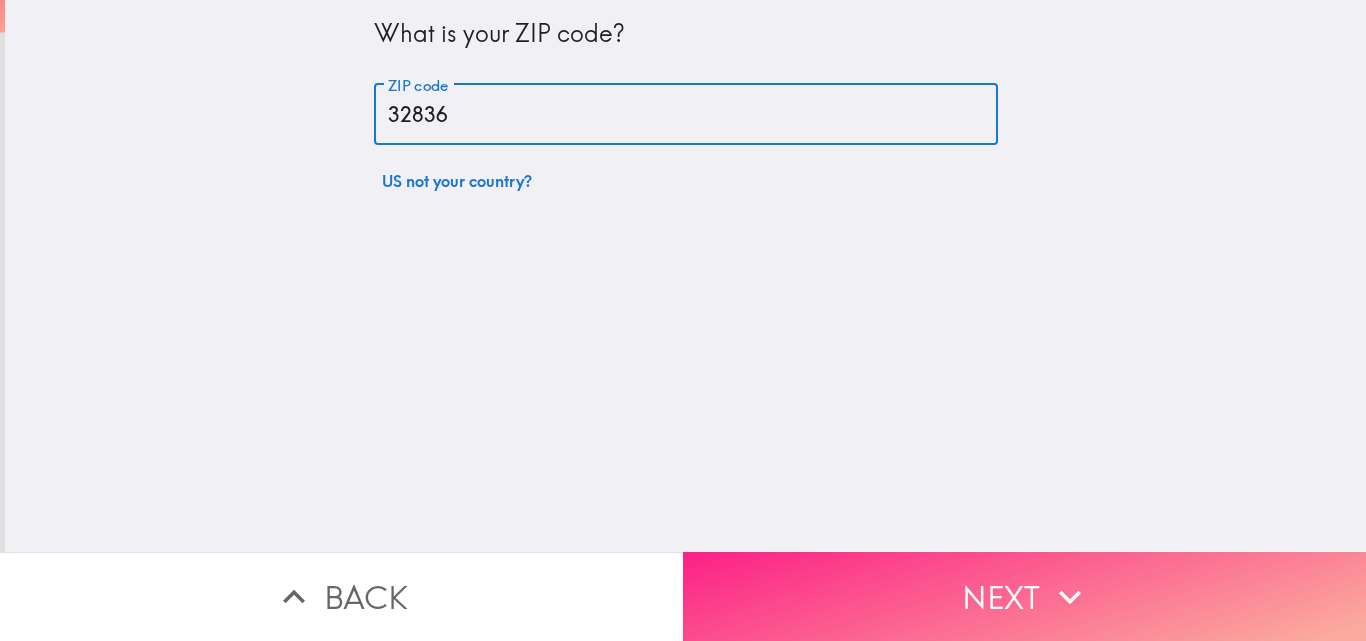type on "32836" 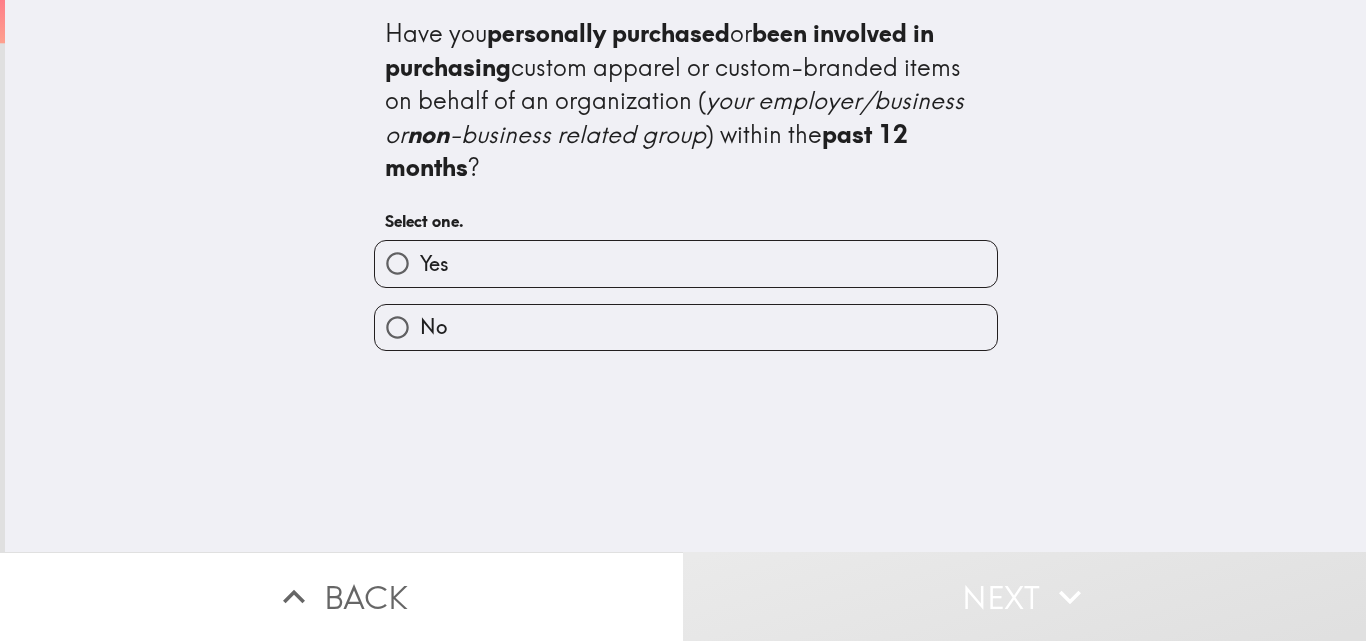click on "Yes" at bounding box center (686, 263) 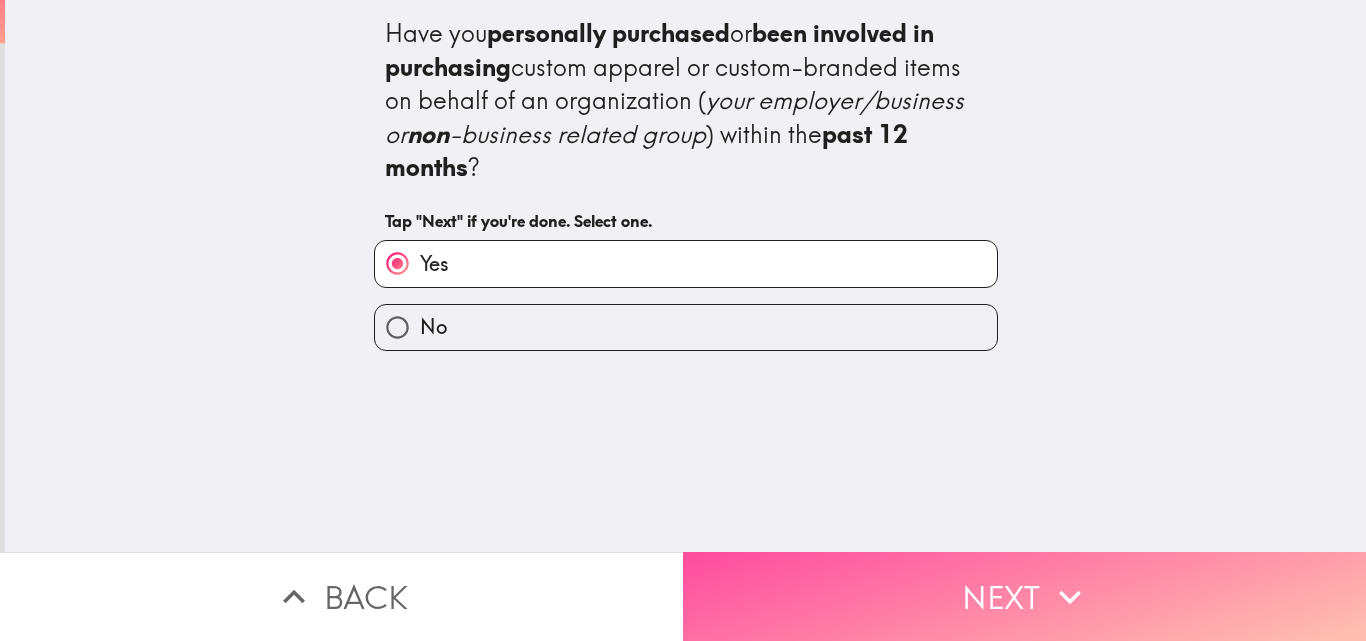 click on "Next" at bounding box center (1024, 596) 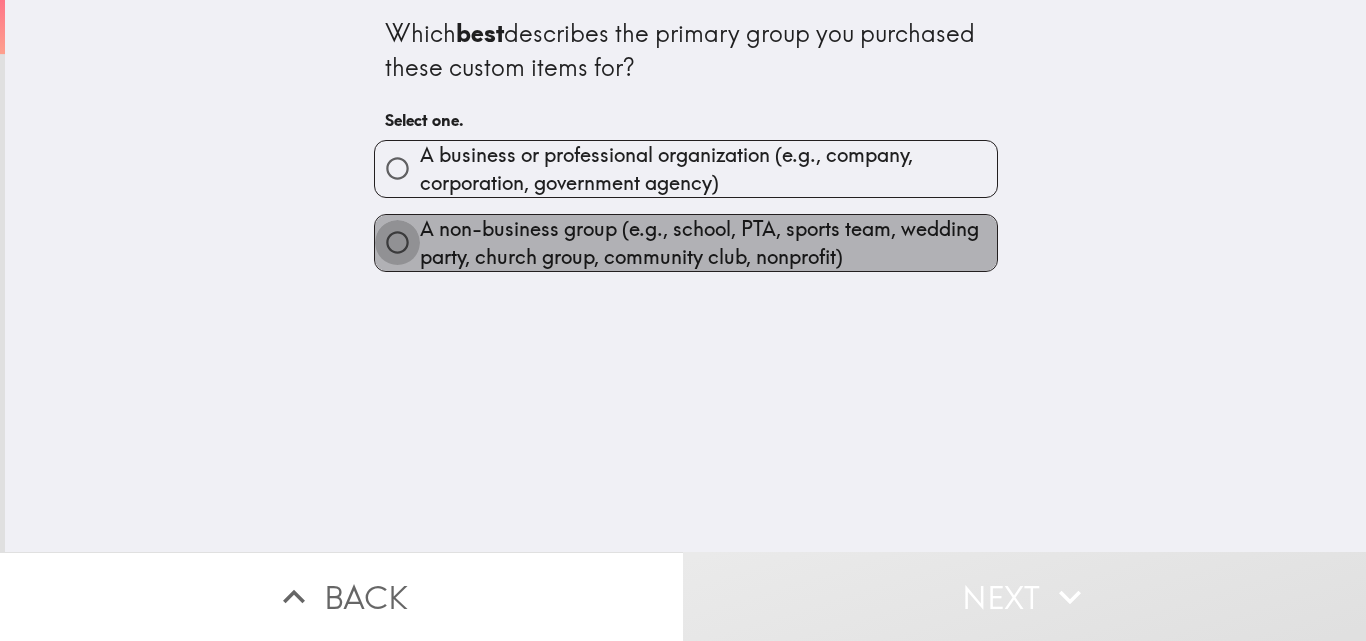 click on "A non-business group (e.g., school, PTA, sports team, wedding party, church group, community club, nonprofit)" at bounding box center (397, 242) 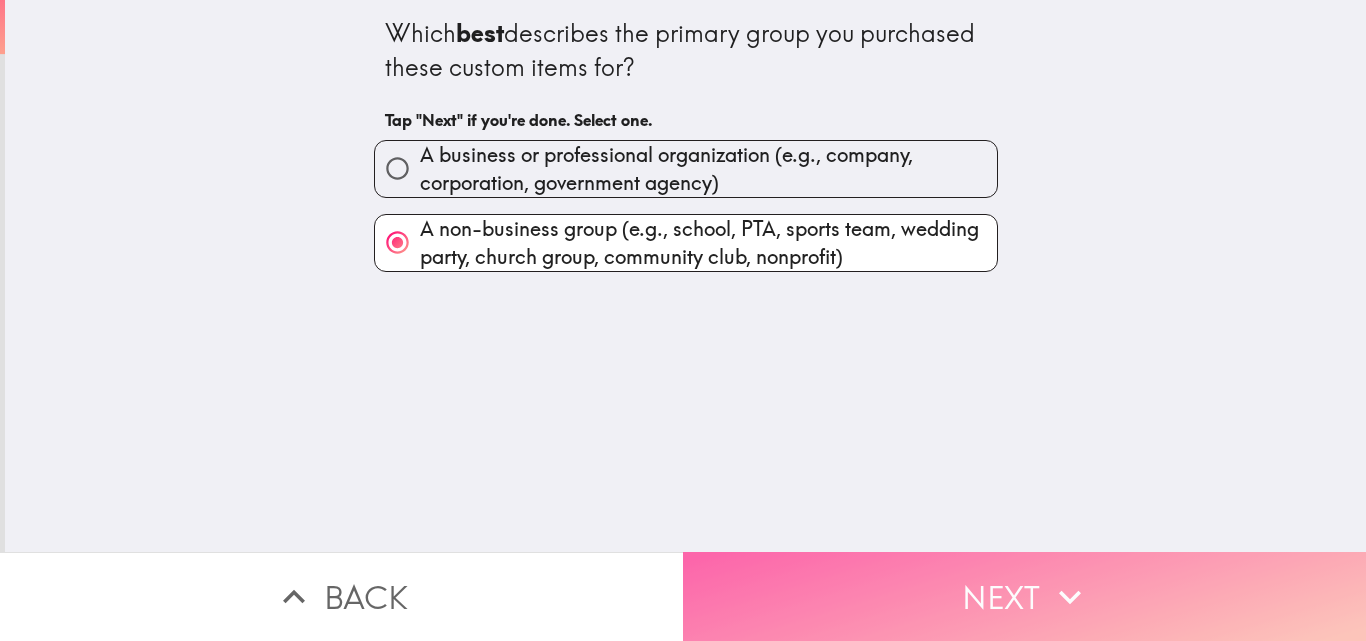 click on "Next" at bounding box center (1024, 596) 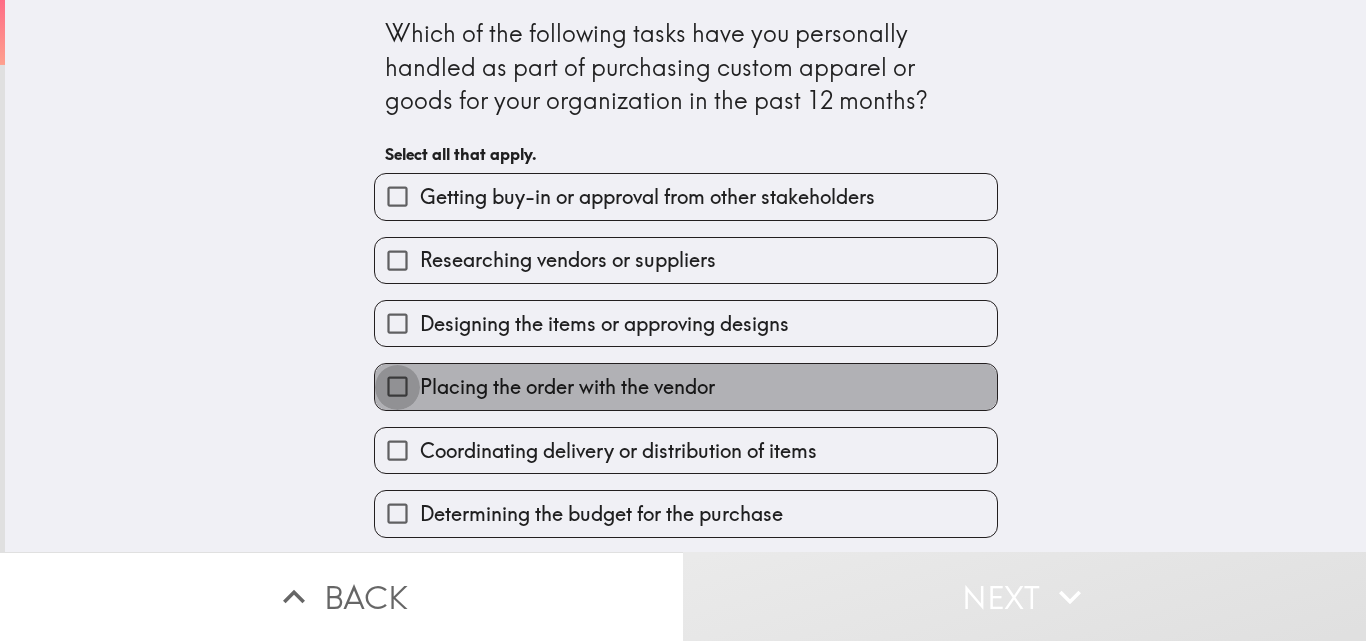 click on "Placing the order with the vendor" at bounding box center (397, 386) 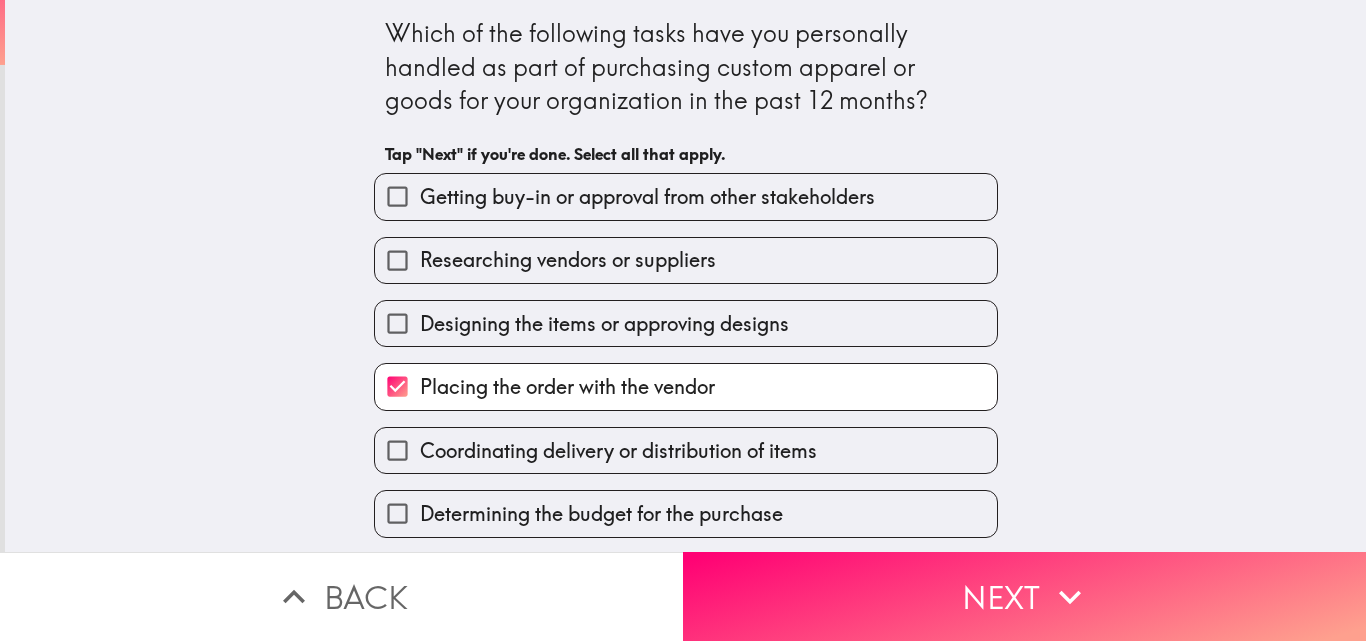 click on "Researching vendors or suppliers" at bounding box center (397, 260) 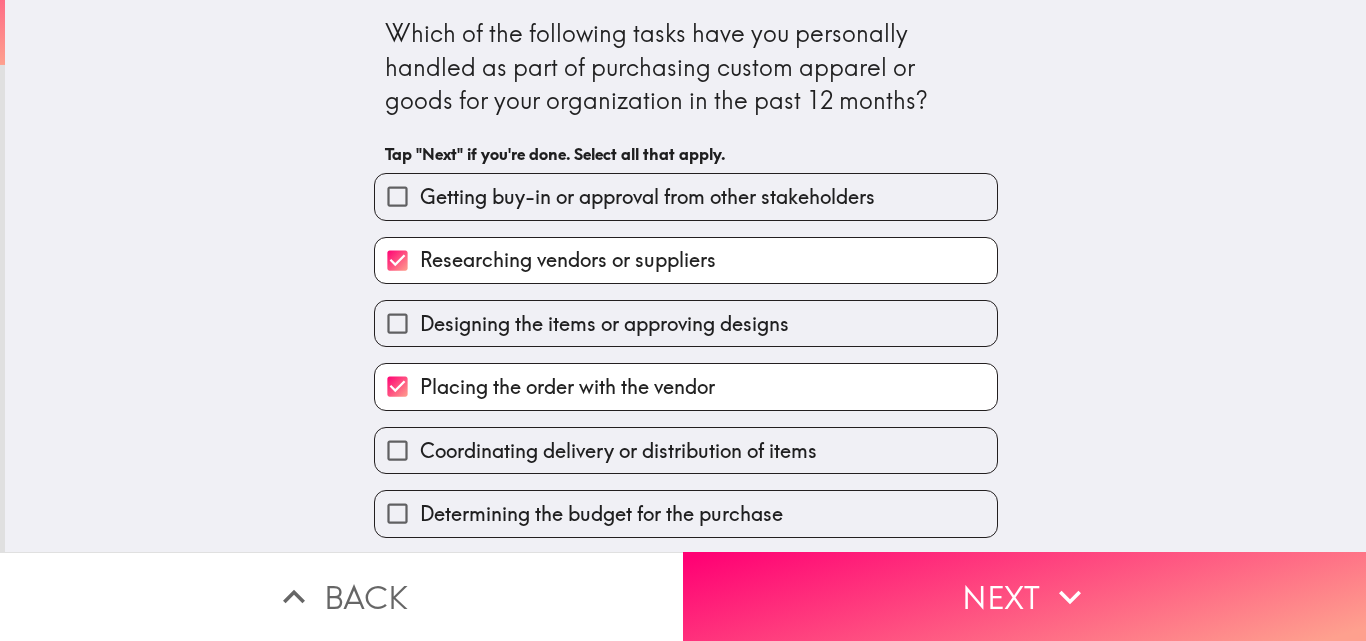 scroll, scrollTop: 138, scrollLeft: 0, axis: vertical 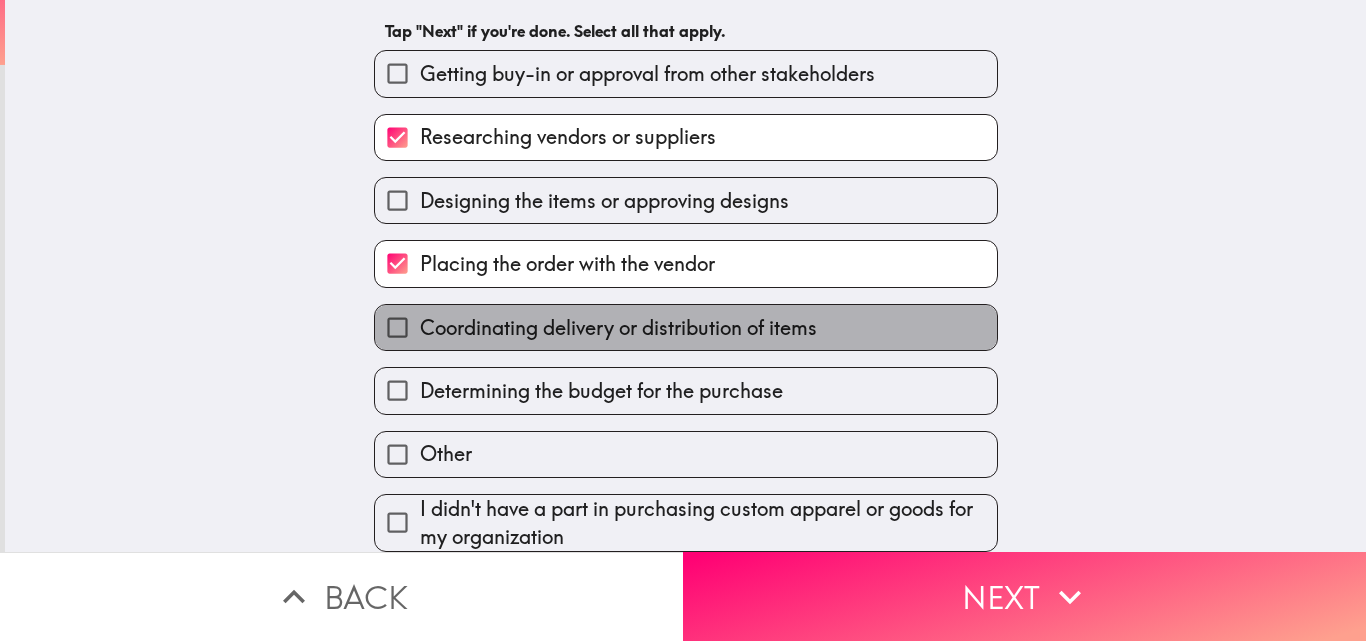 click on "Coordinating delivery or distribution of items" at bounding box center [686, 327] 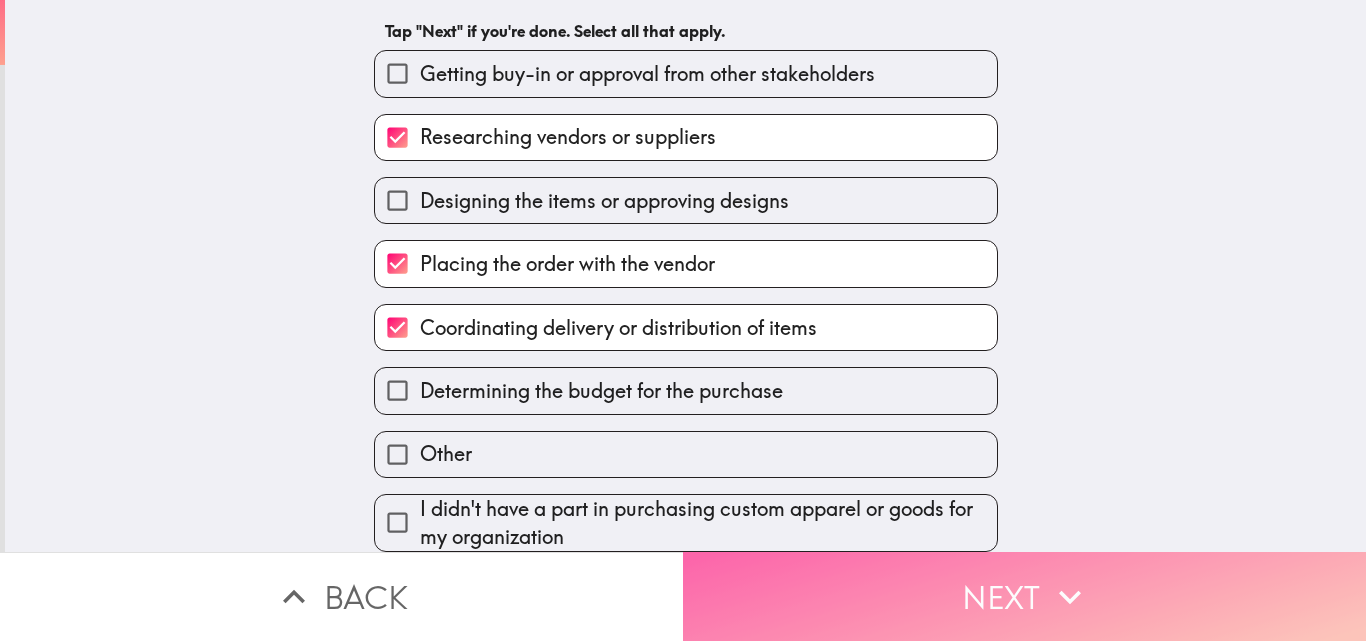 click on "Next" at bounding box center (1024, 596) 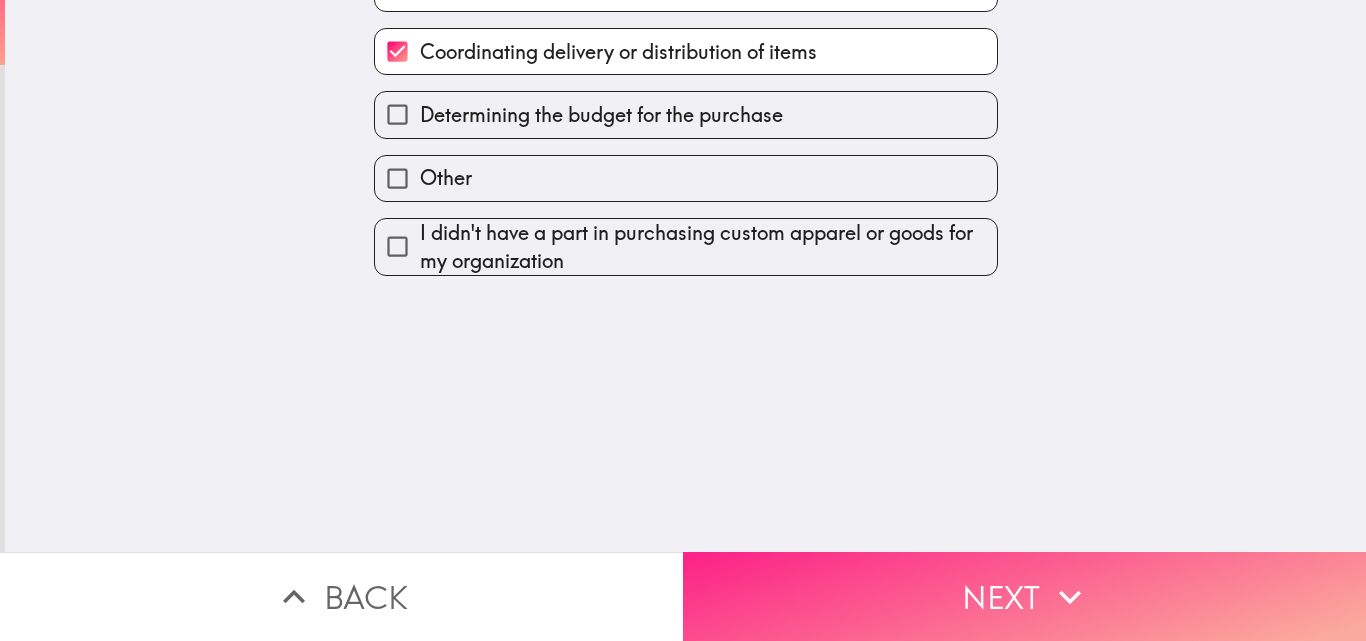 scroll, scrollTop: 0, scrollLeft: 0, axis: both 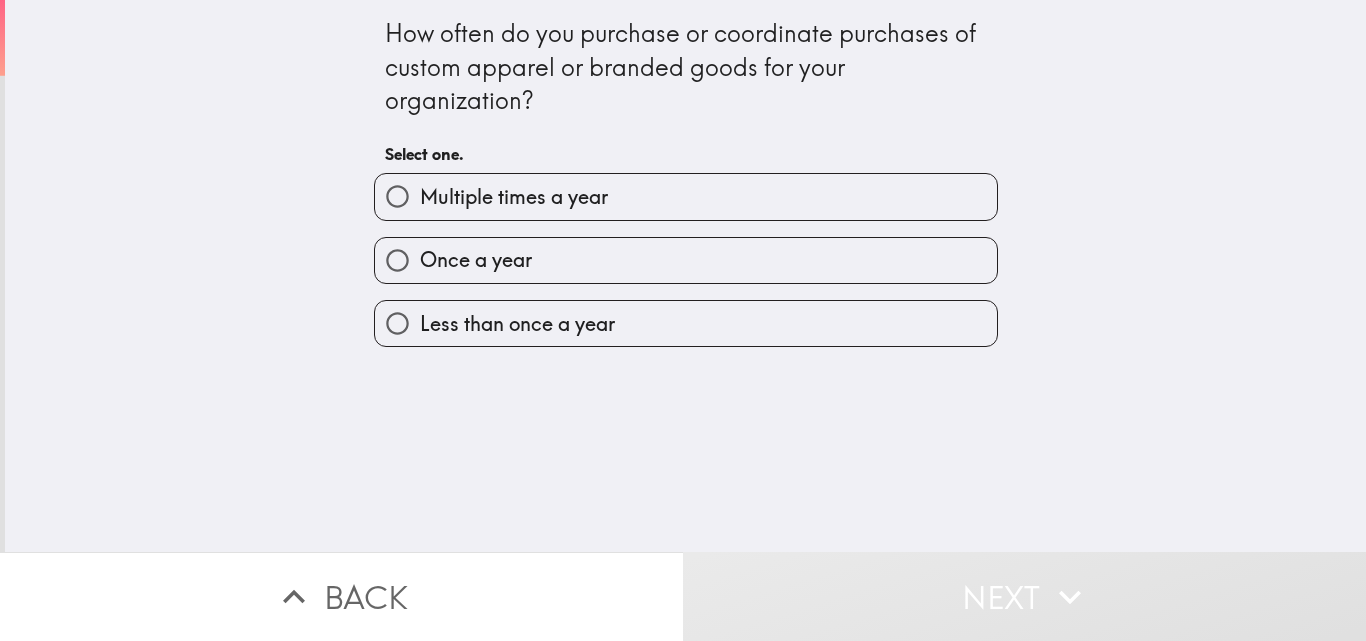 click on "Multiple times a year" at bounding box center [514, 197] 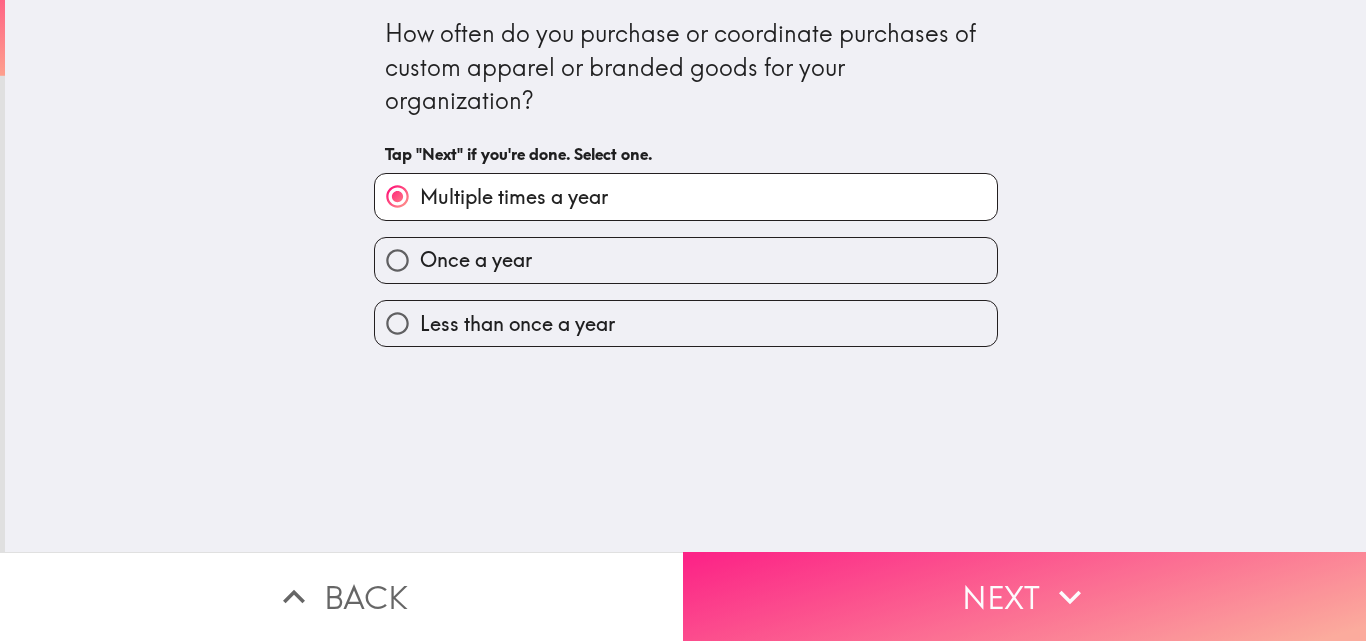 click on "Next" at bounding box center (1024, 596) 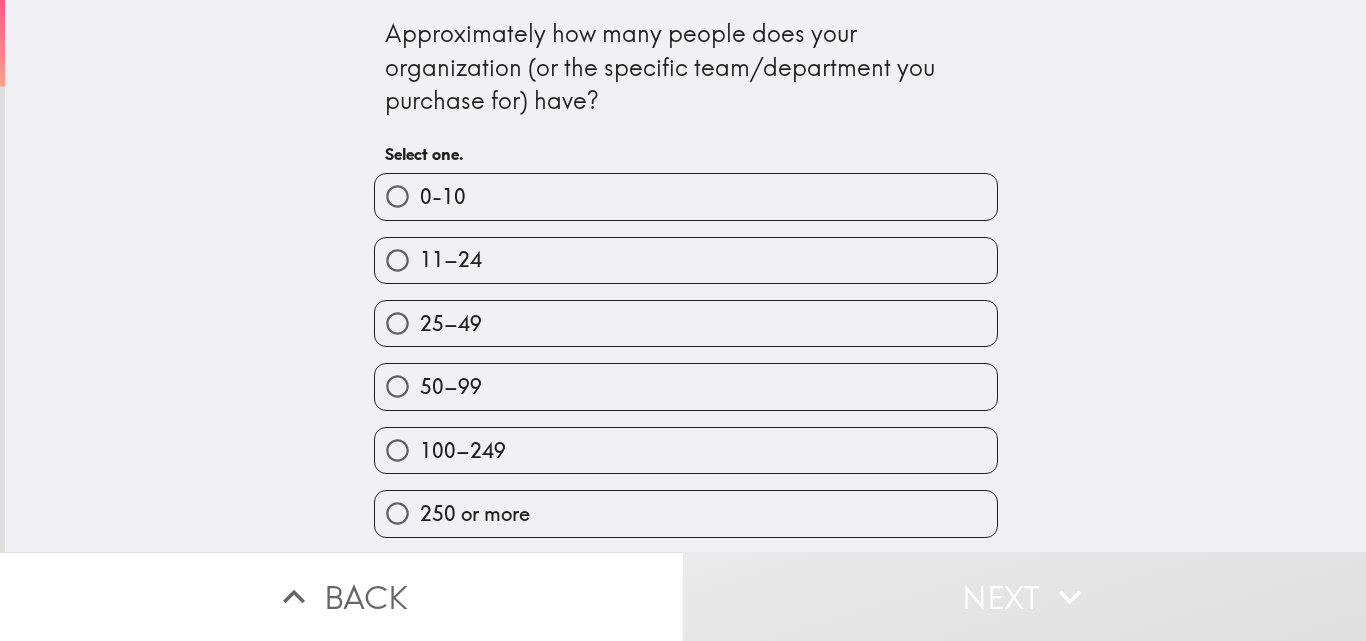 scroll, scrollTop: 1, scrollLeft: 0, axis: vertical 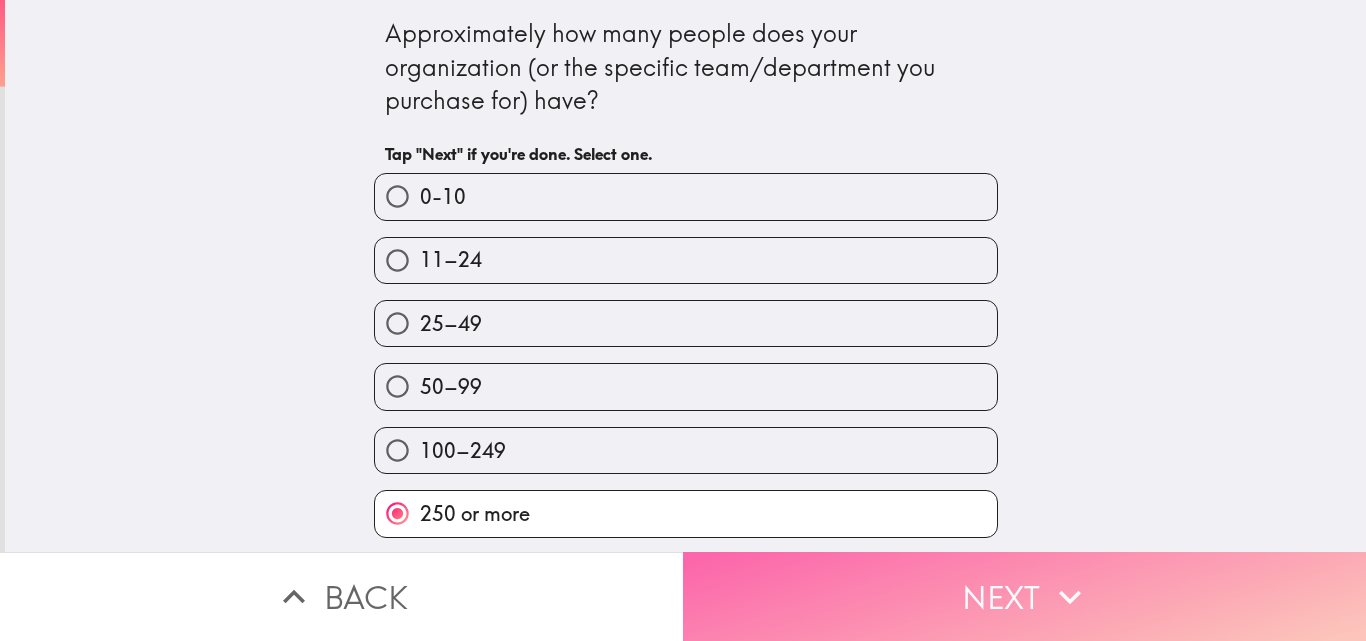 click on "Next" at bounding box center (1024, 596) 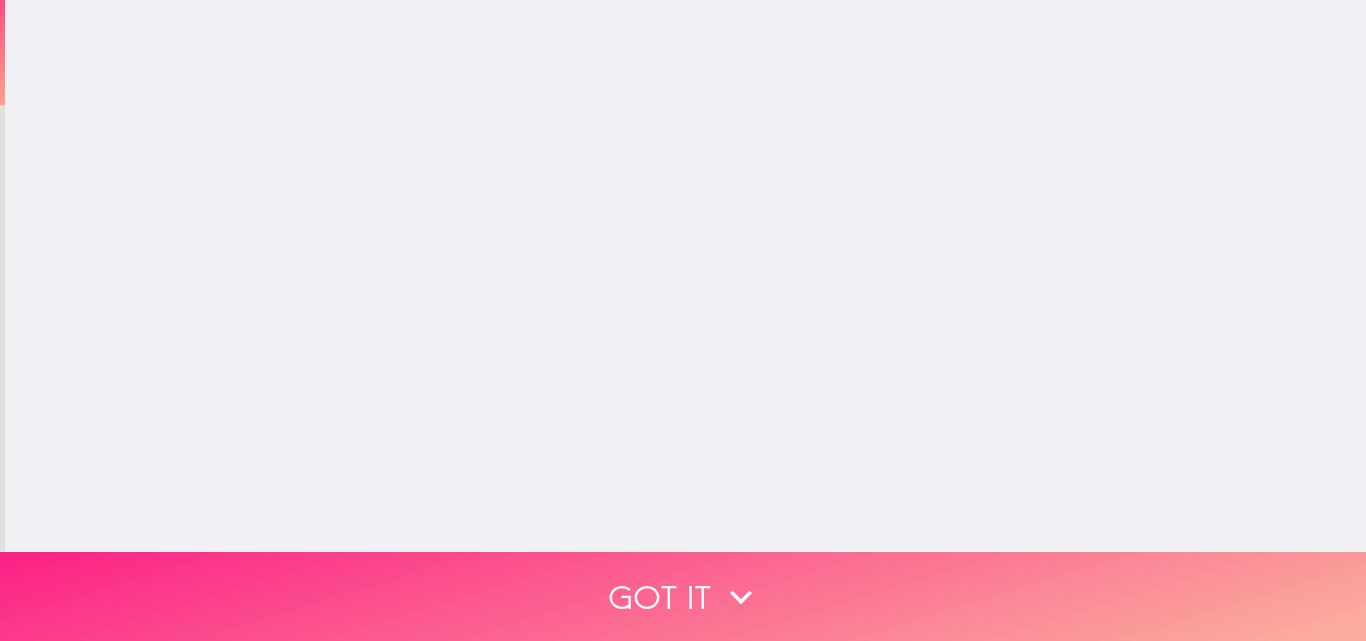 scroll, scrollTop: 0, scrollLeft: 0, axis: both 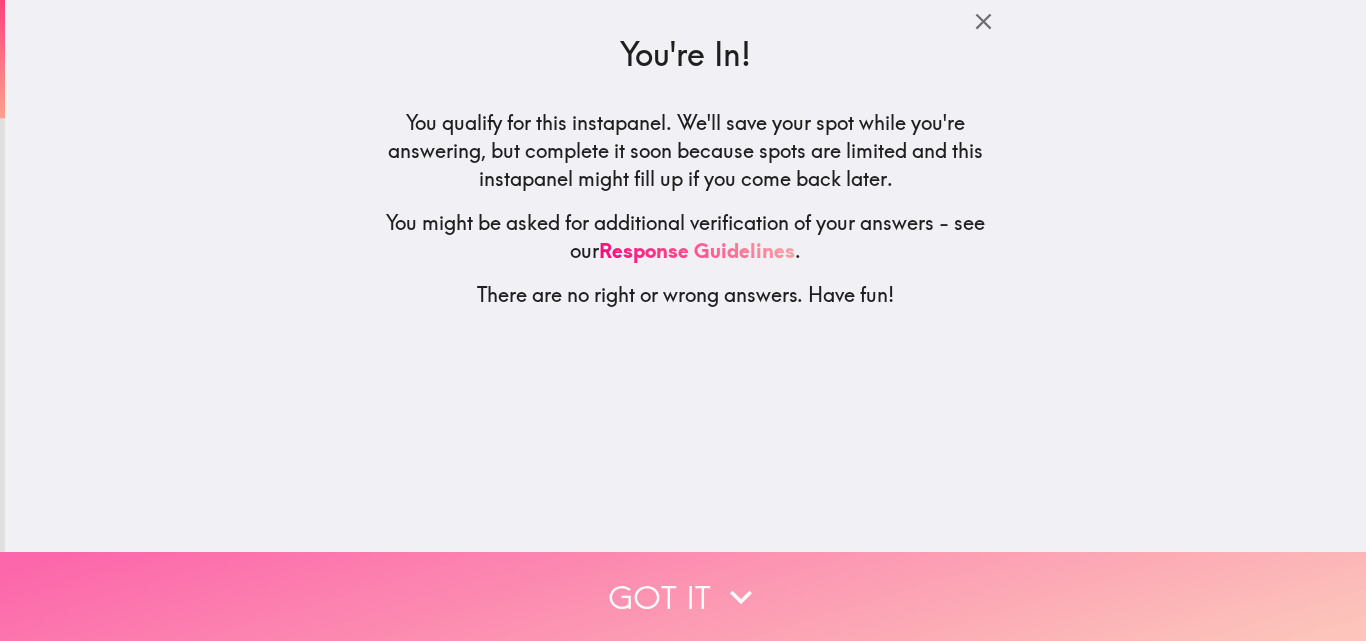click on "Got it" at bounding box center (683, 596) 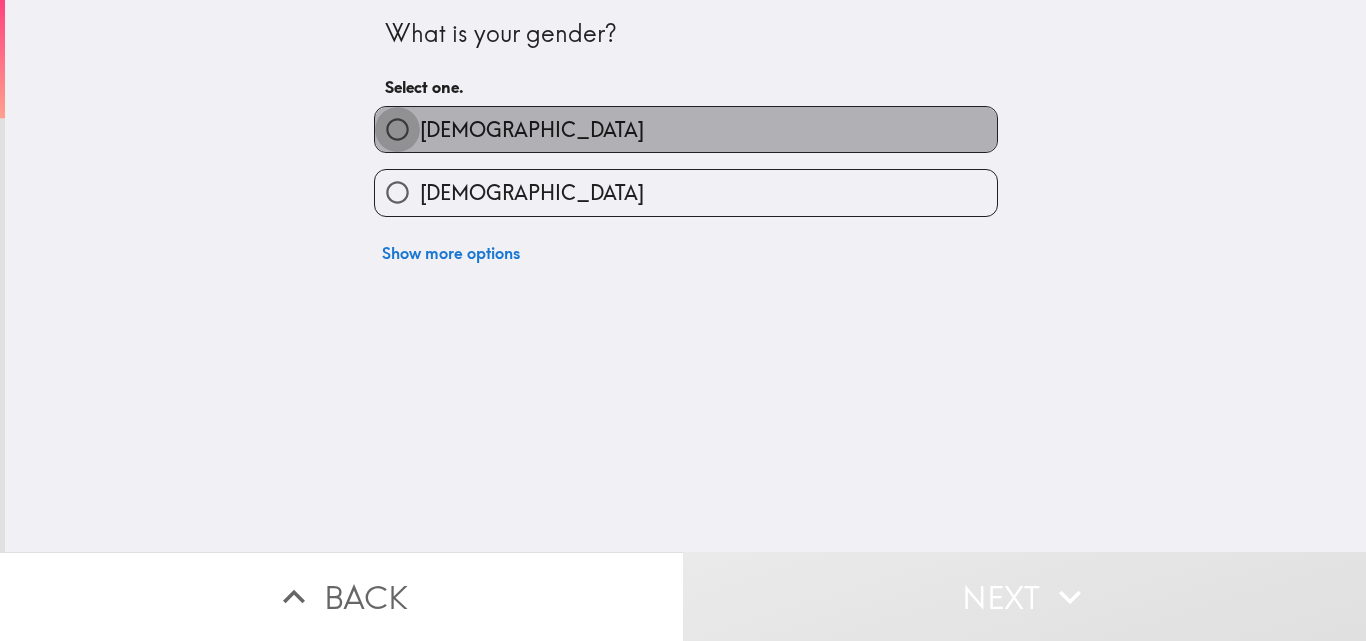 click on "[DEMOGRAPHIC_DATA]" at bounding box center [397, 129] 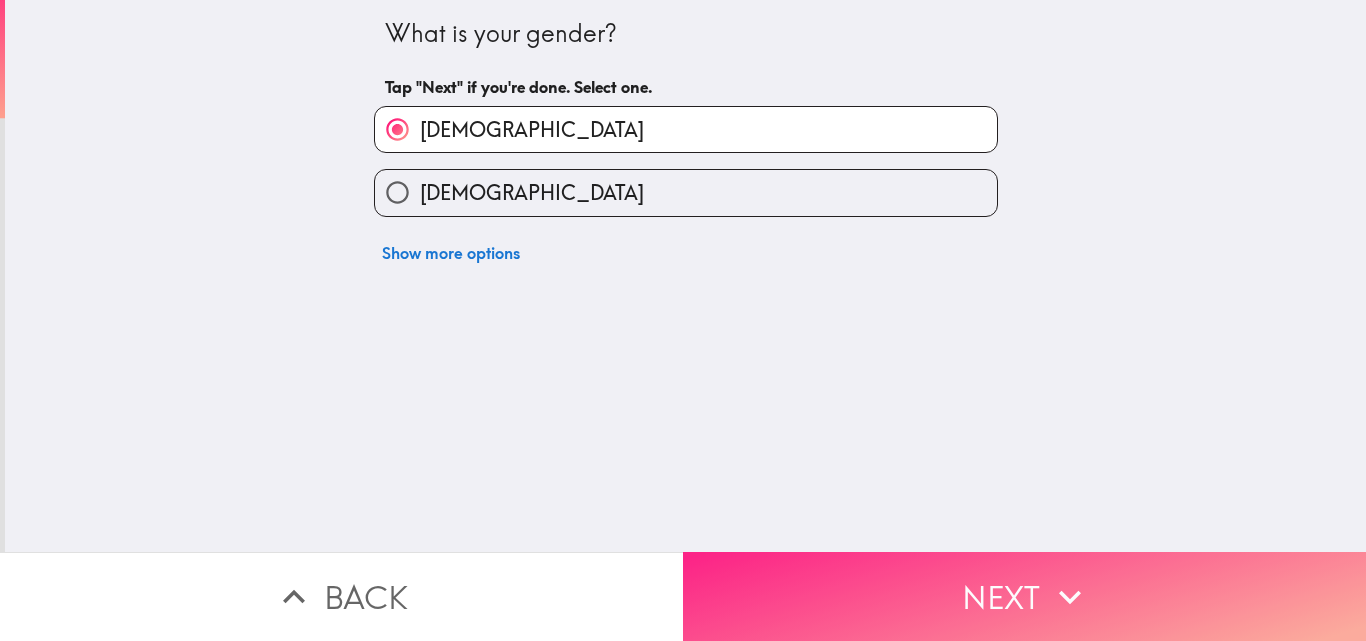 click on "Next" at bounding box center (1024, 596) 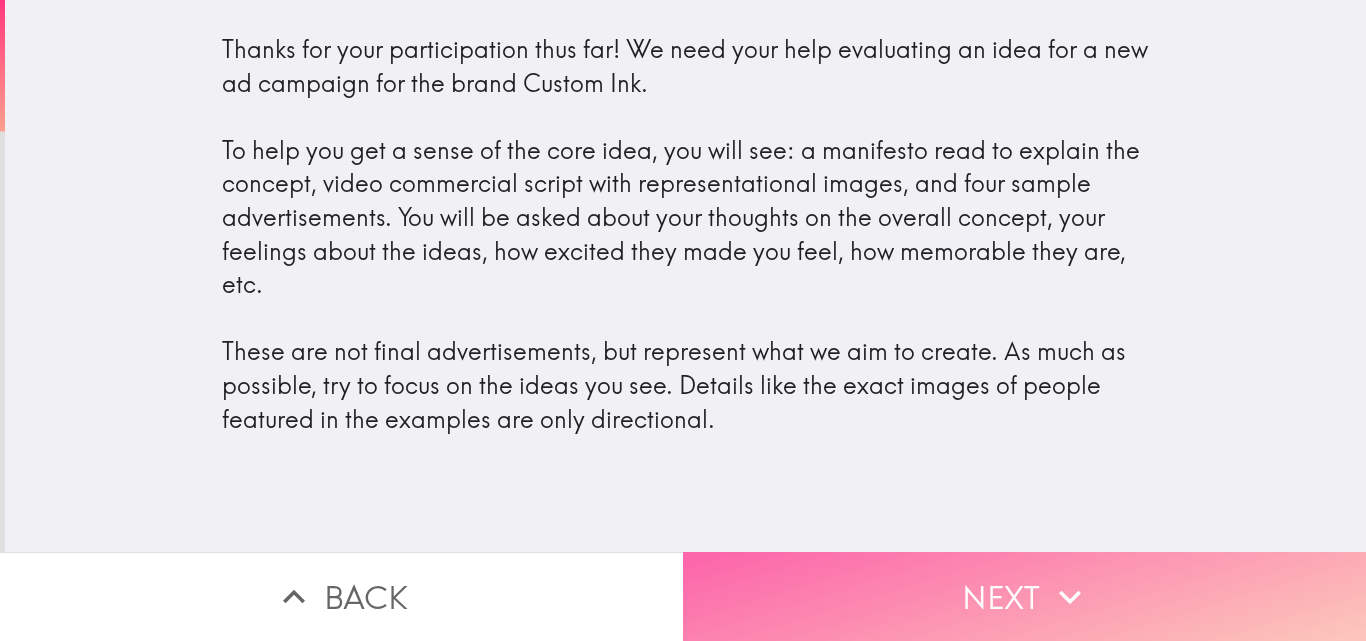 click on "Next" at bounding box center [1024, 596] 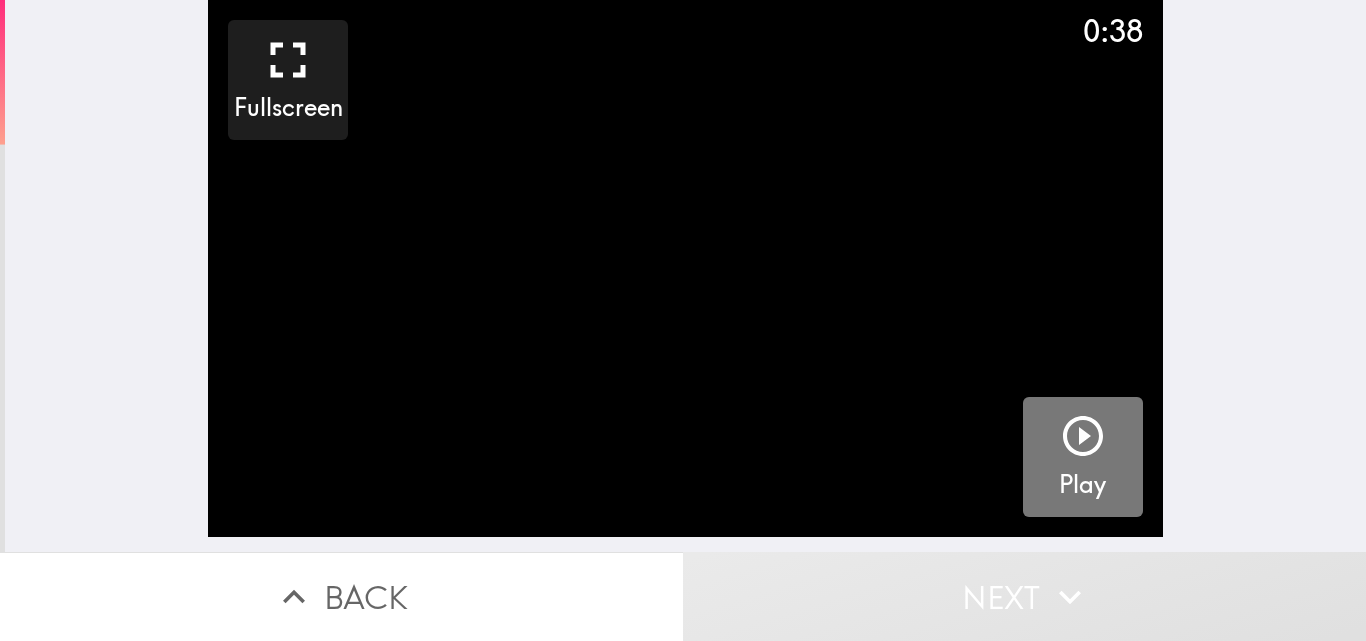 click 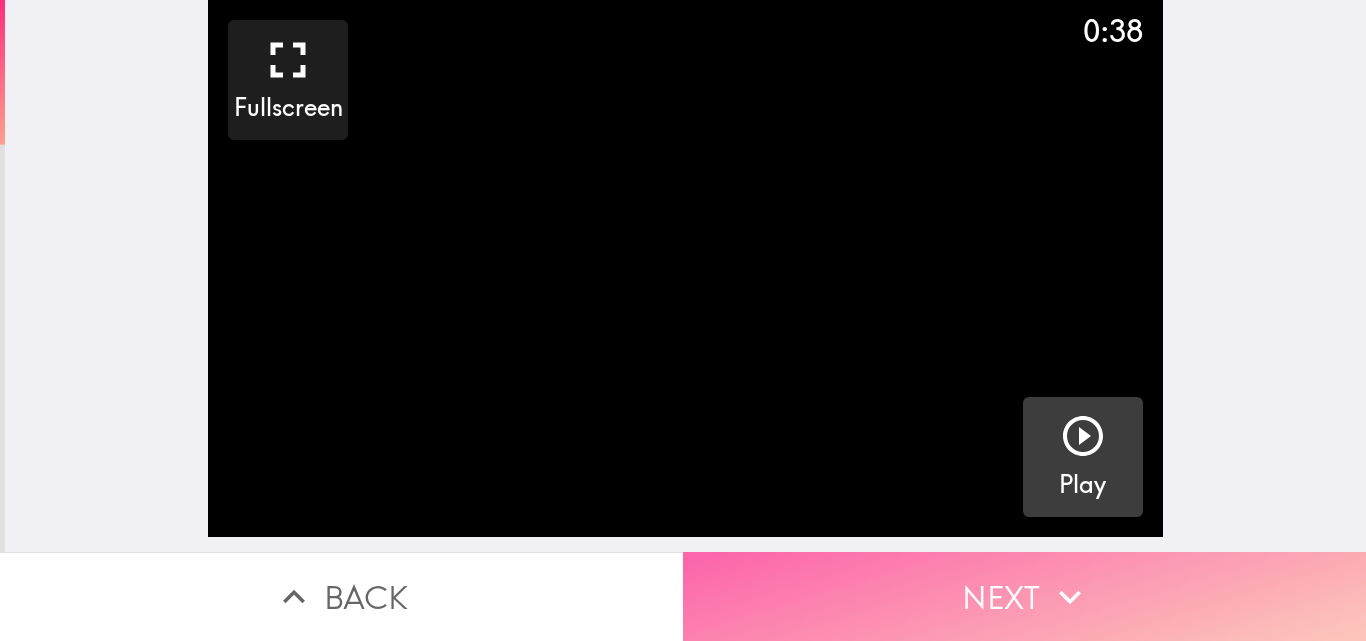 click on "Next" at bounding box center [1024, 596] 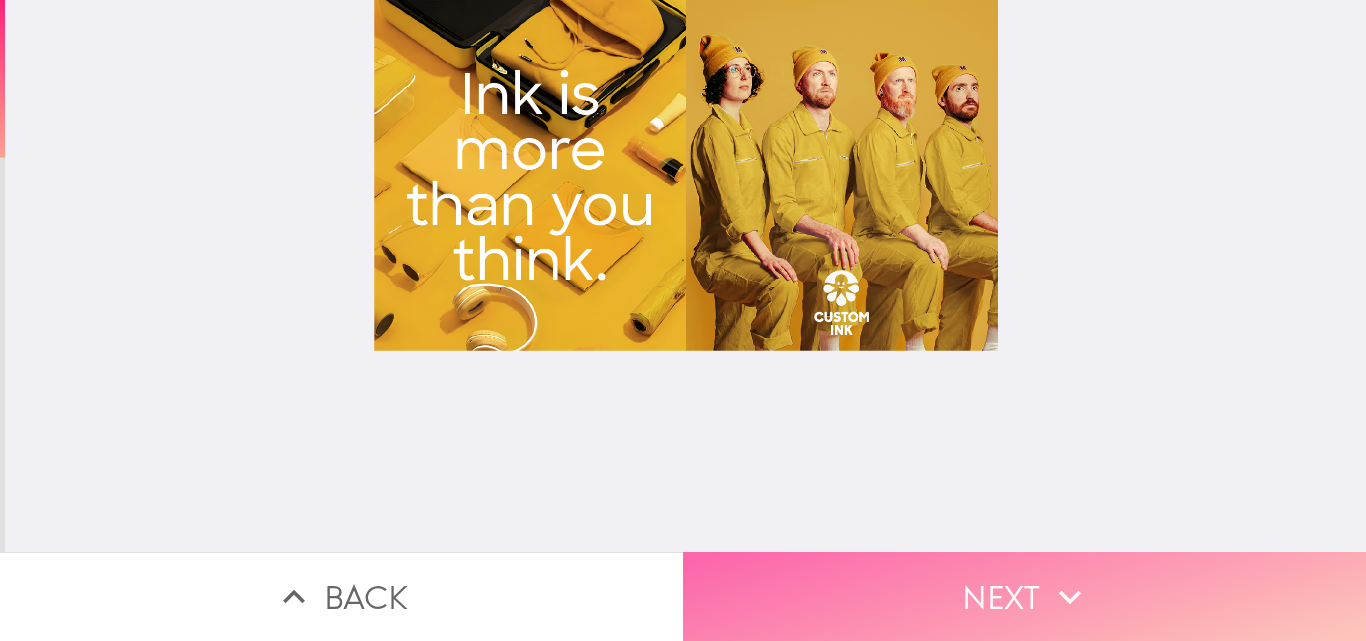 click on "Next" at bounding box center (1024, 596) 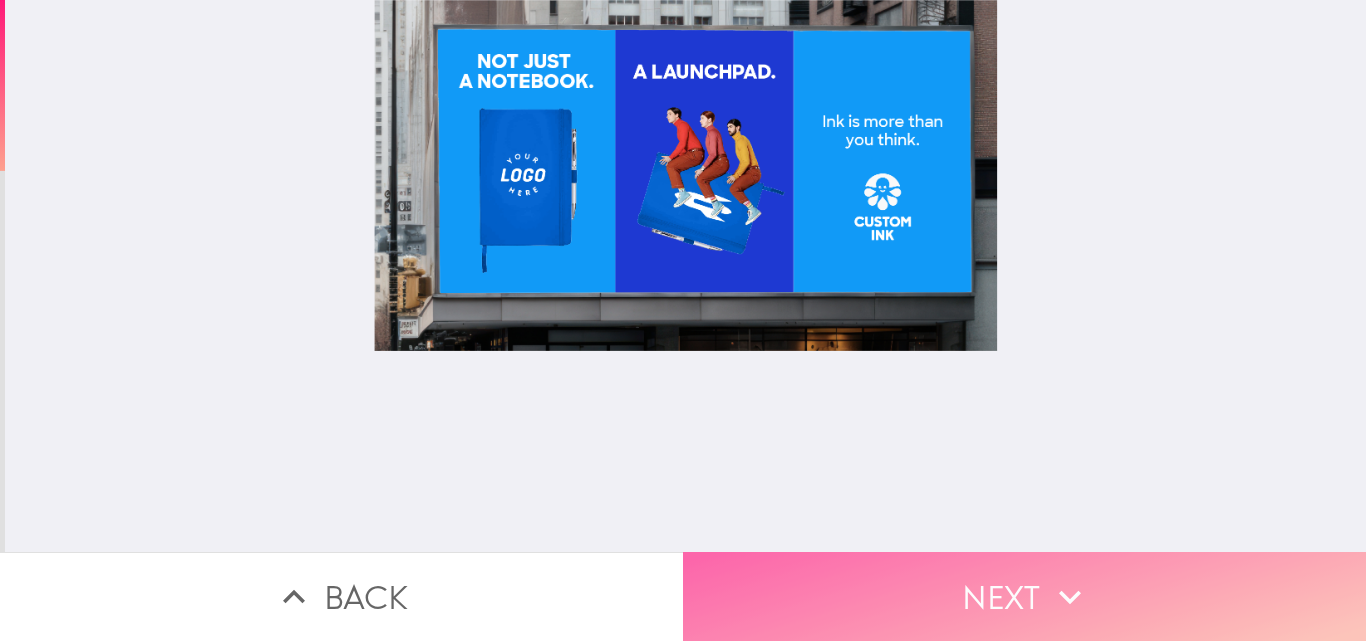 click on "Next" at bounding box center [1024, 596] 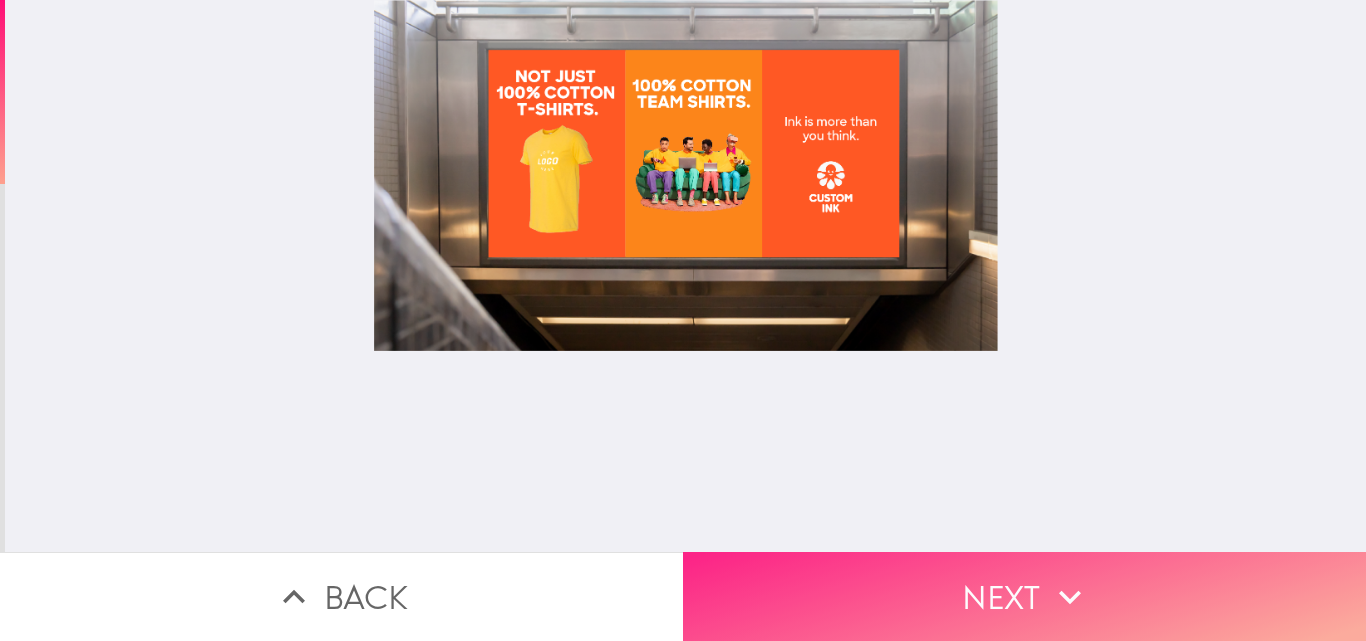 click on "Next" at bounding box center (1024, 596) 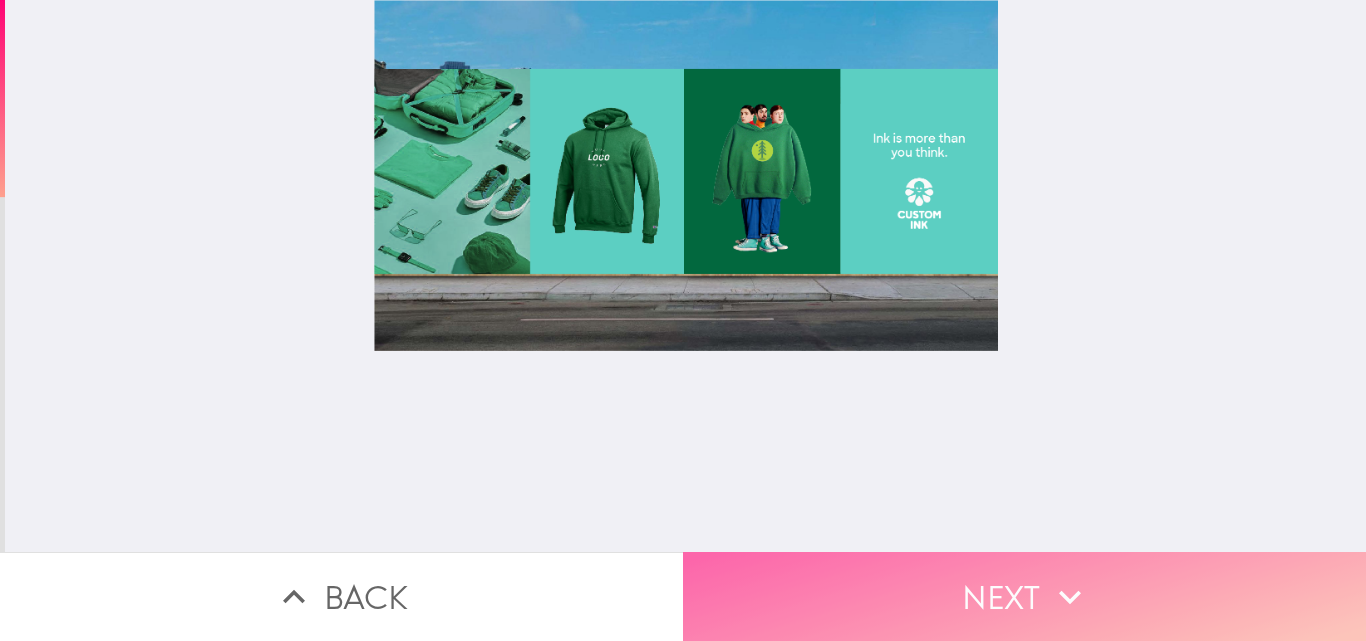 click on "Next" at bounding box center (1024, 596) 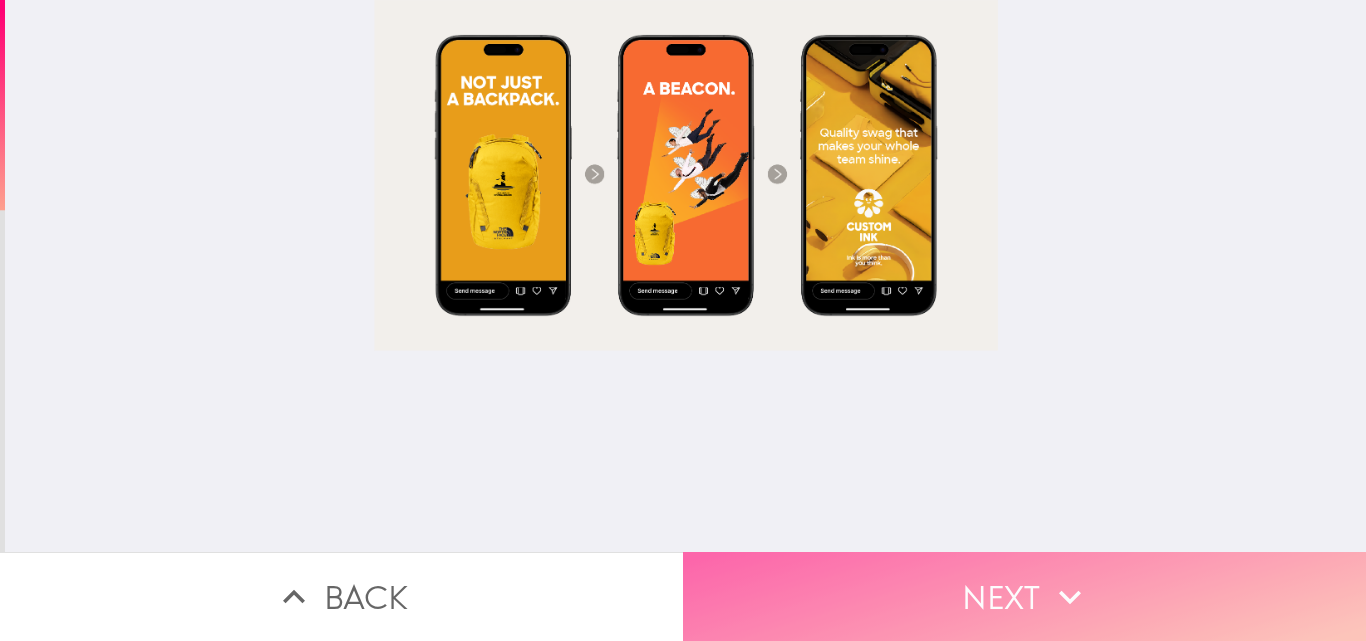 click on "Next" at bounding box center (1024, 596) 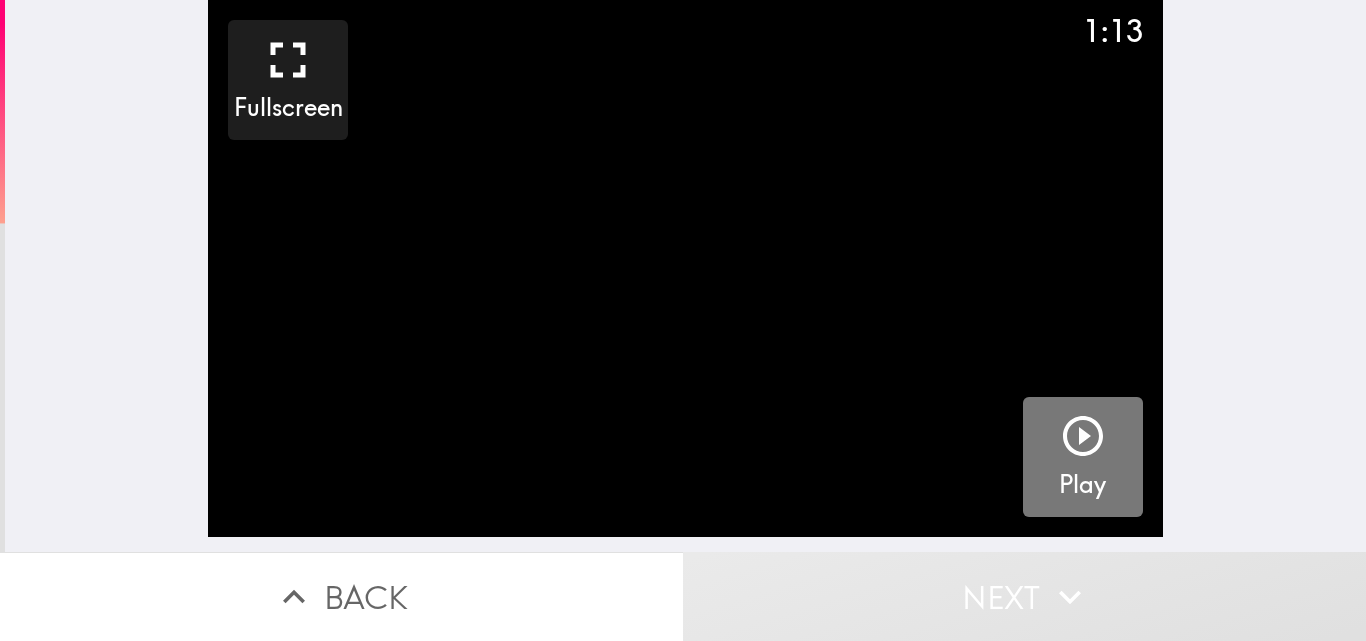 click on "Play" at bounding box center (1083, 457) 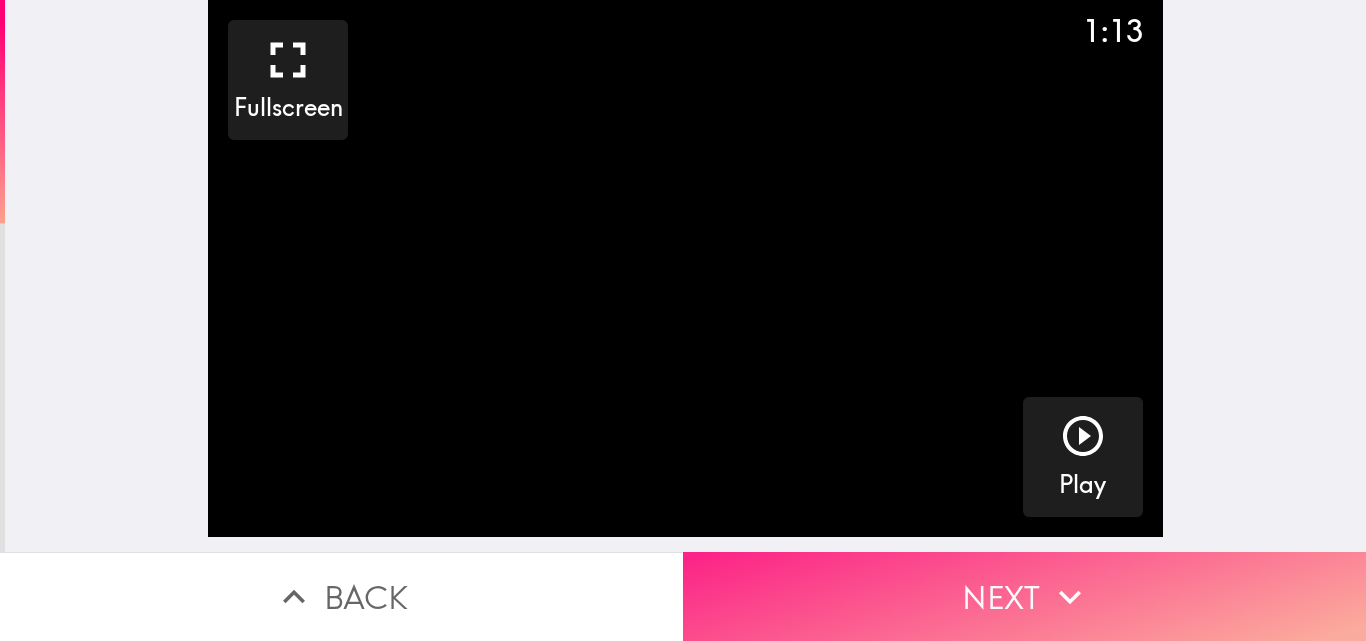 click on "Next" at bounding box center [1024, 596] 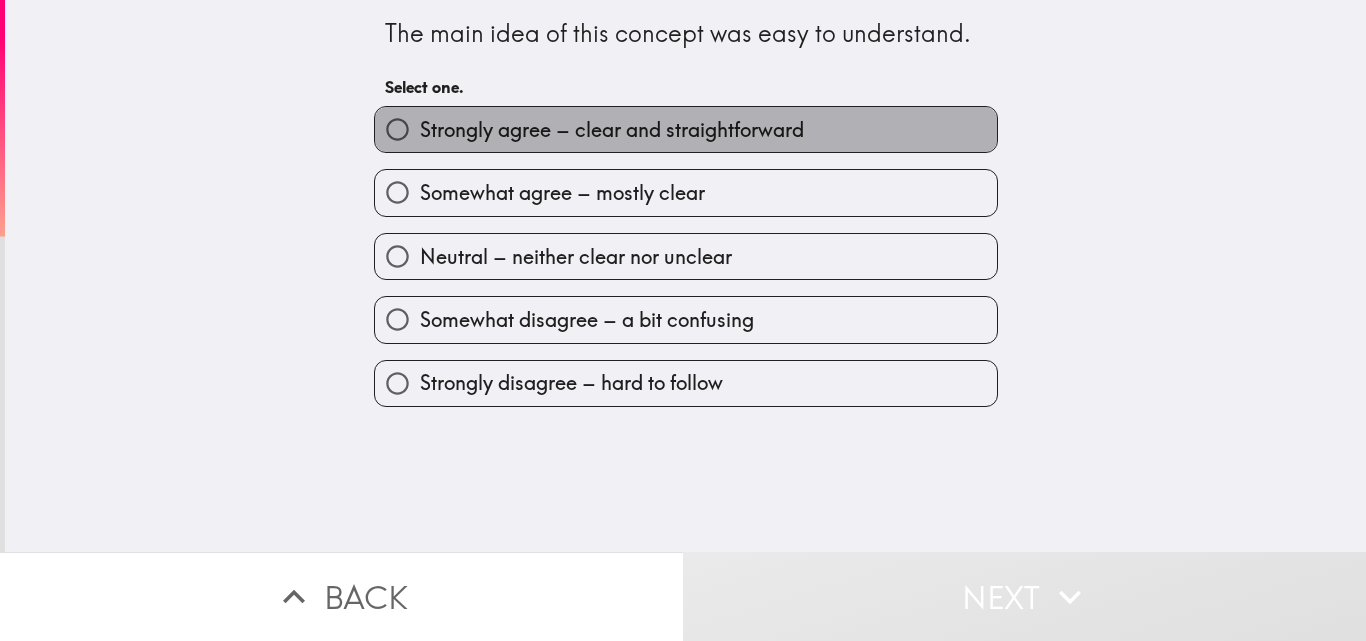 click on "Strongly agree – clear and straightforward" at bounding box center [612, 130] 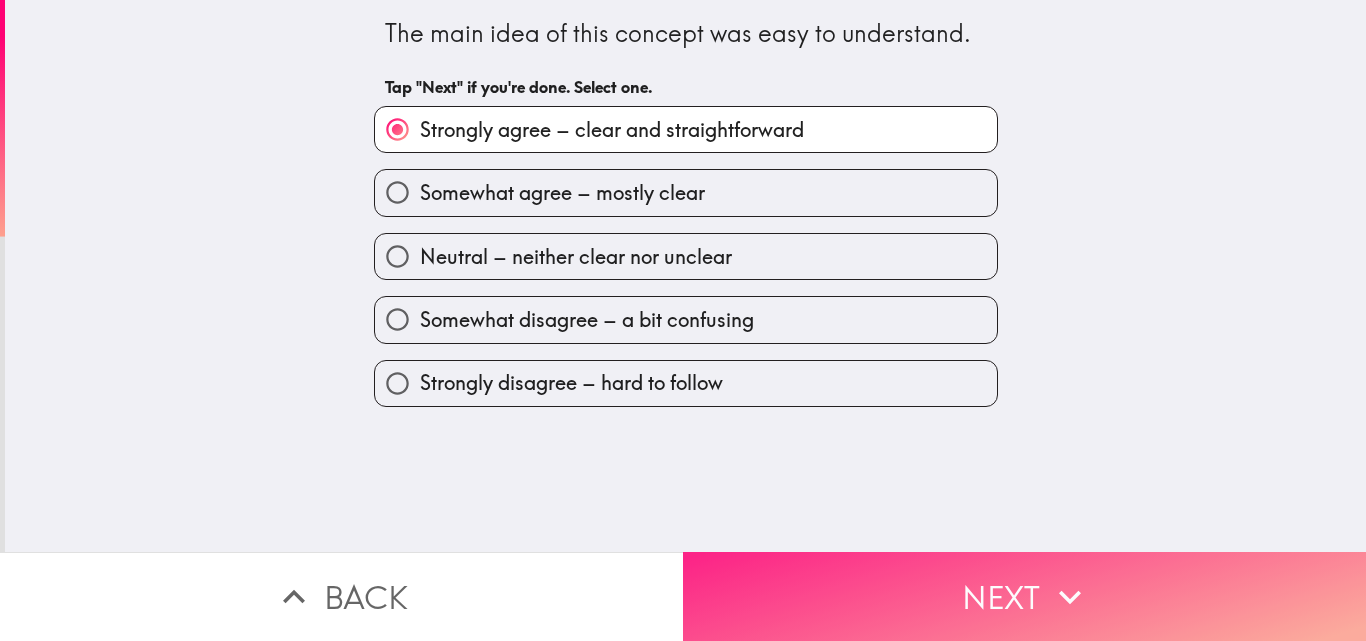 click on "Next" at bounding box center [1024, 596] 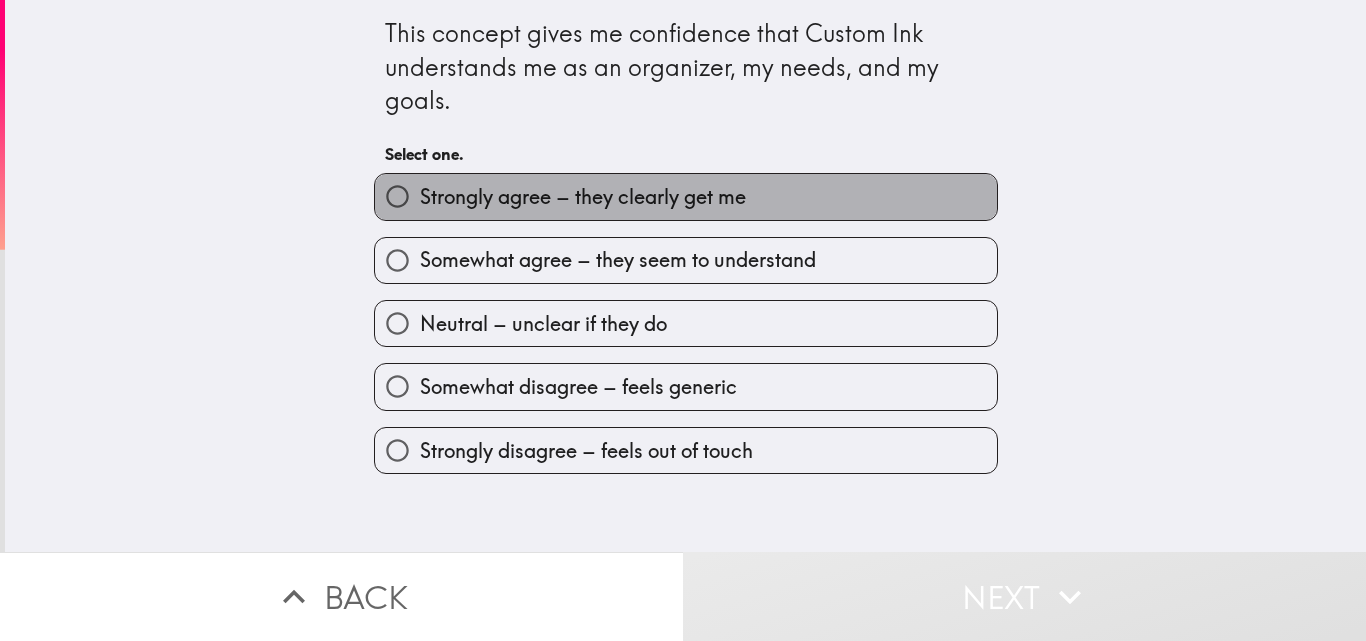 click on "Strongly agree – they clearly get me" at bounding box center (583, 197) 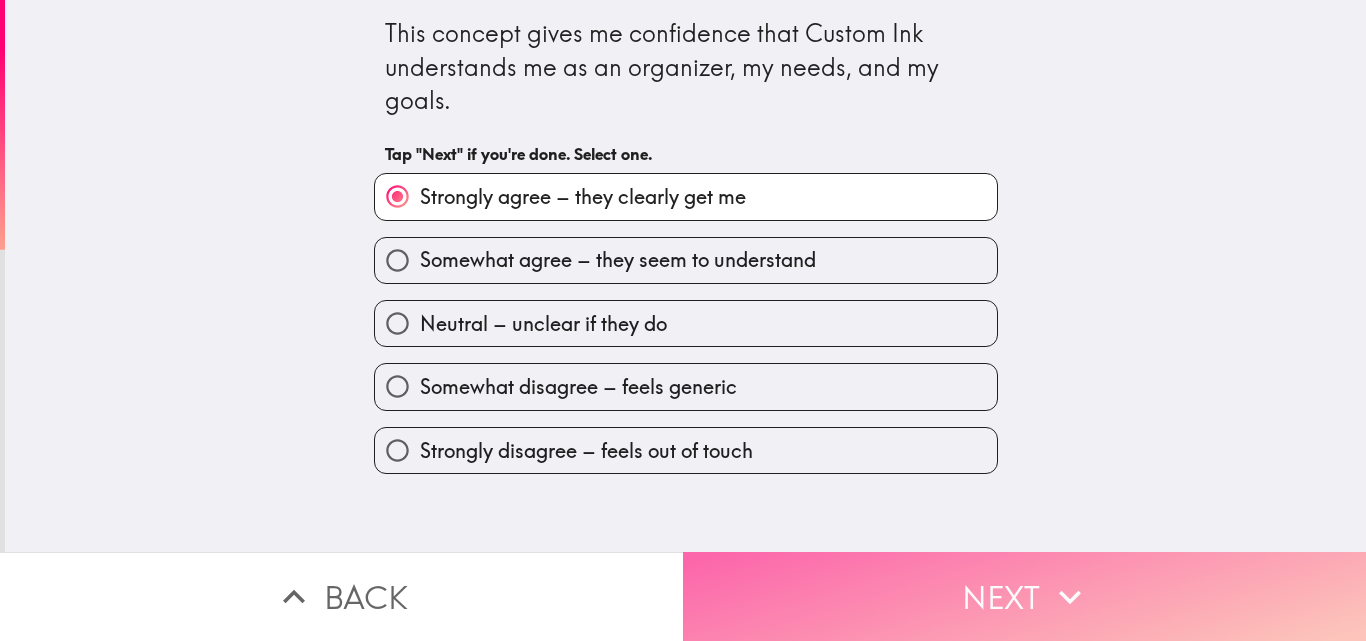 click on "Next" at bounding box center (1024, 596) 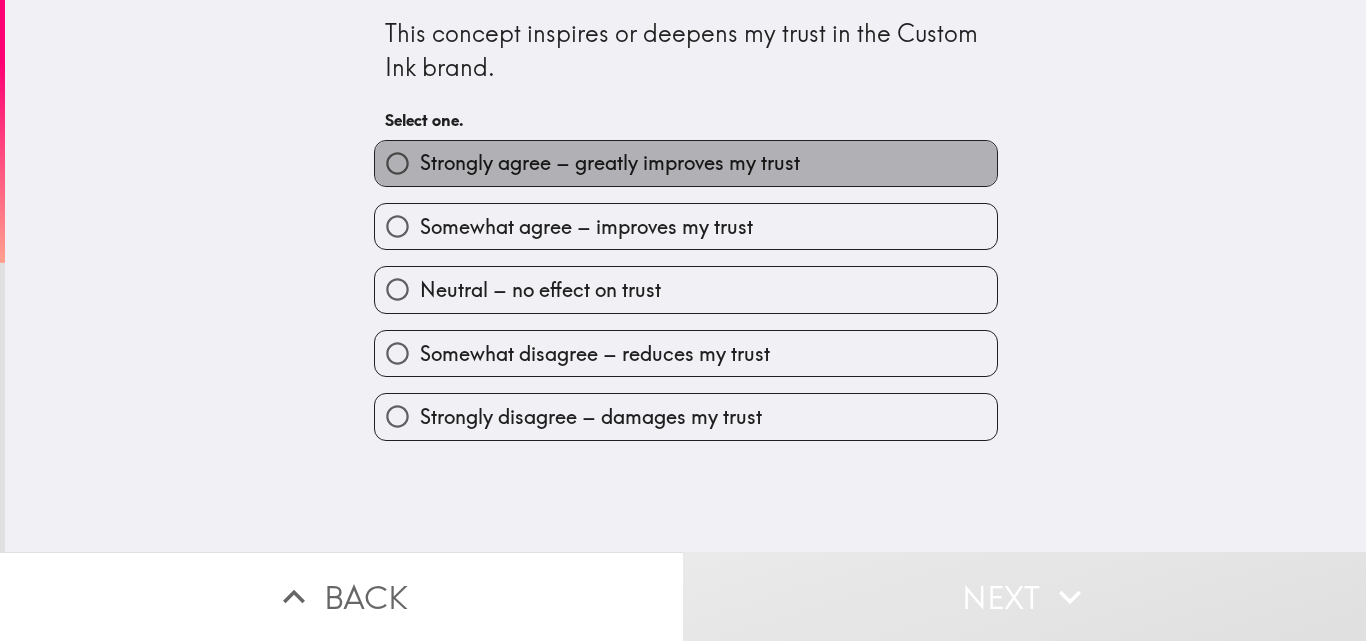 click on "Strongly agree – greatly improves my trust" at bounding box center (610, 163) 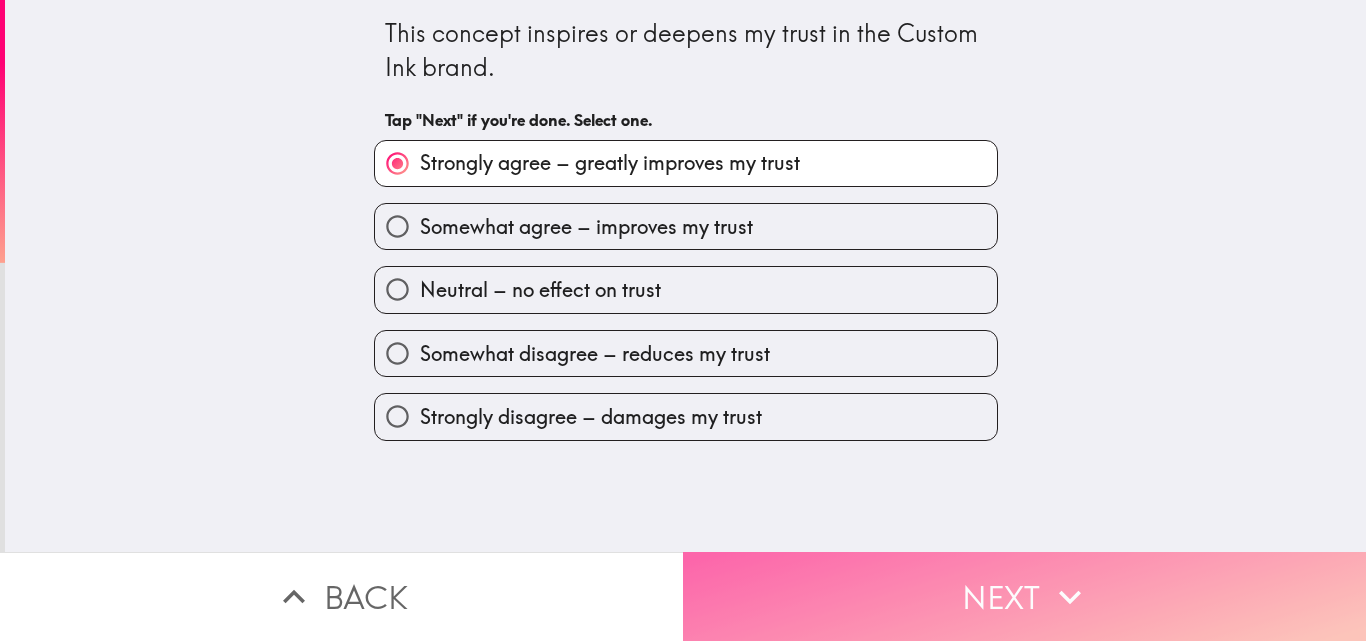 click on "Next" at bounding box center [1024, 596] 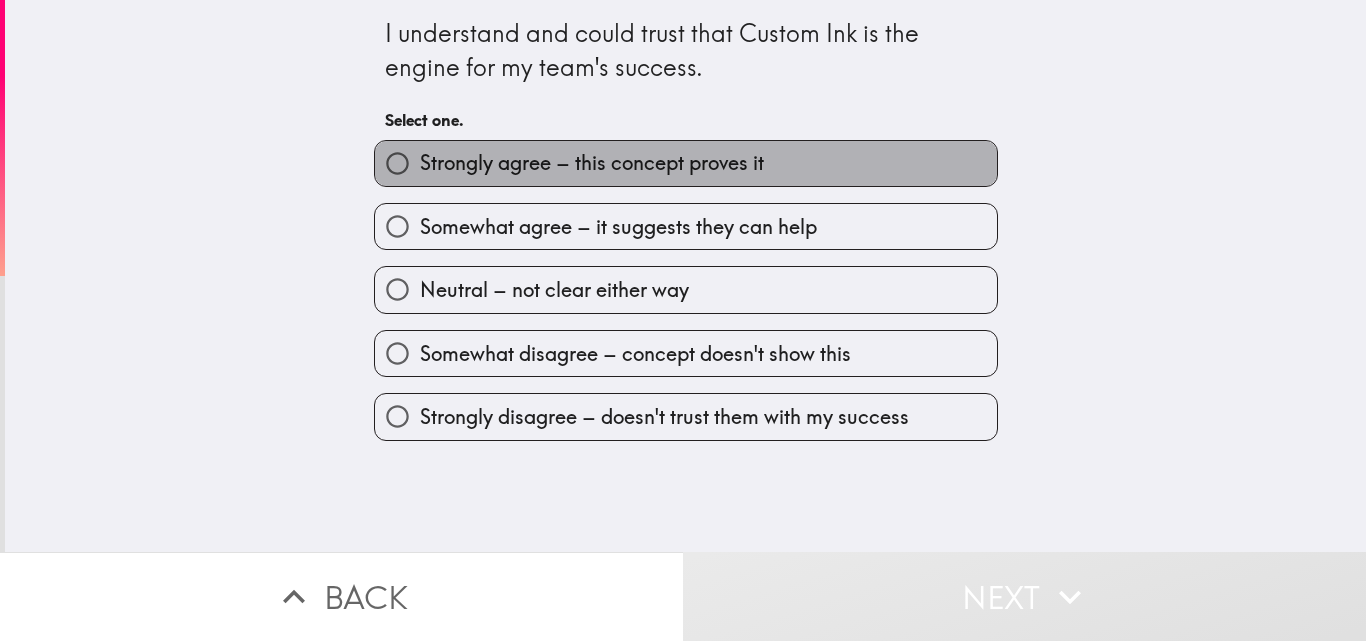 click on "Strongly agree – this concept proves it" at bounding box center [592, 163] 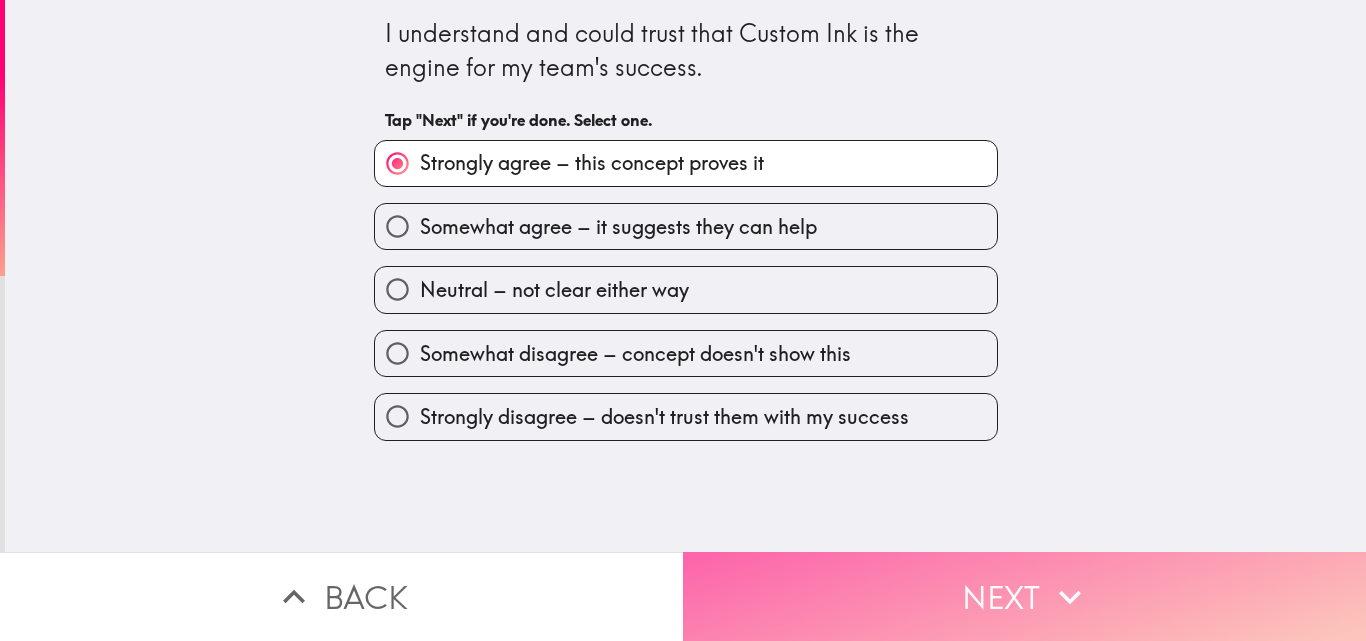 click on "Next" at bounding box center [1024, 596] 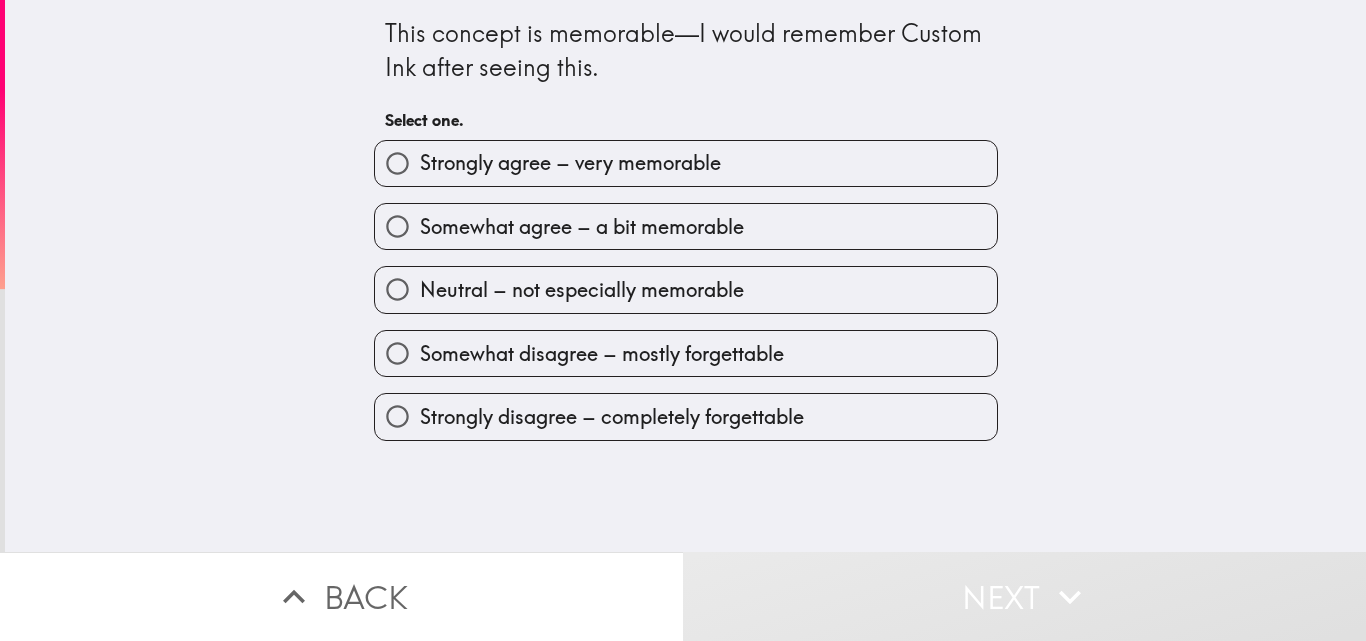 click on "Strongly agree – very memorable" at bounding box center (570, 163) 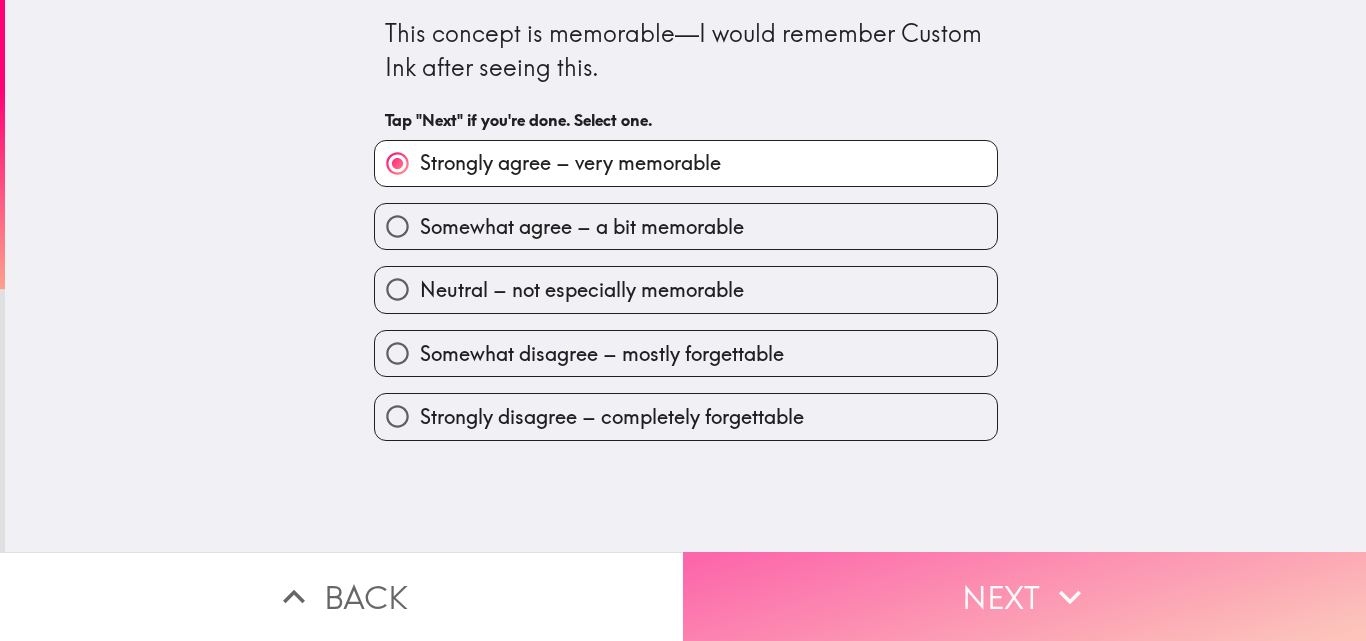 click on "Next" at bounding box center (1024, 596) 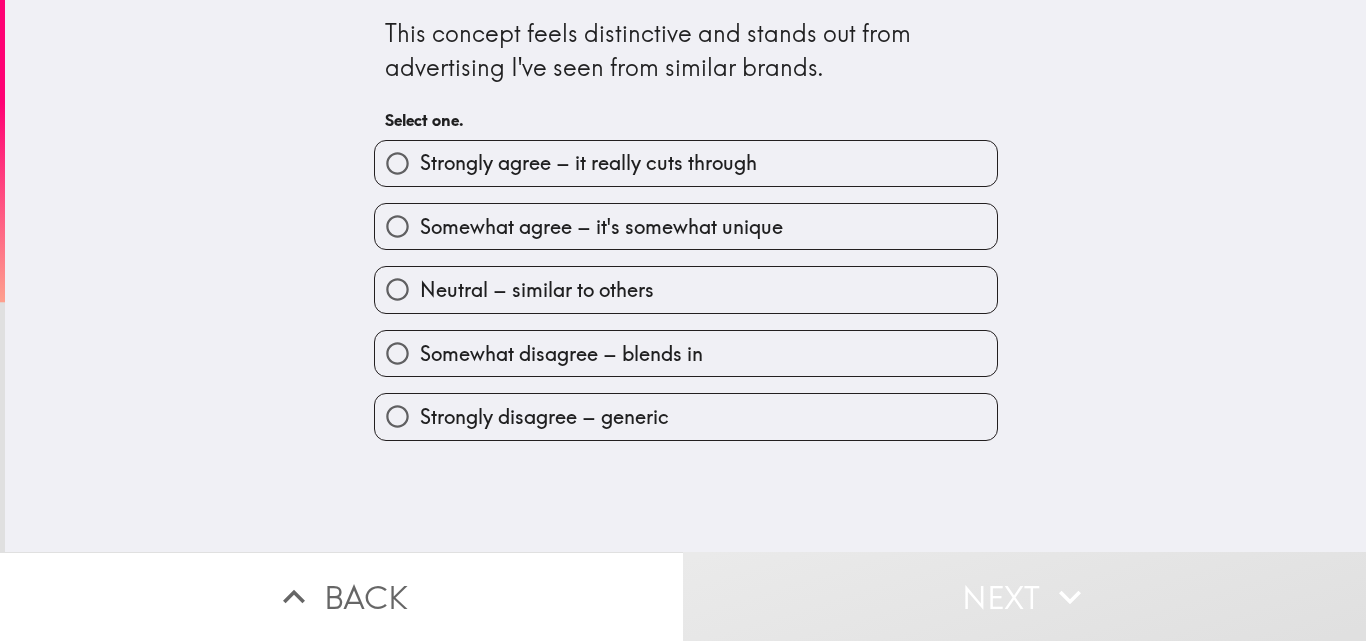 click on "Somewhat disagree – blends in" at bounding box center [561, 354] 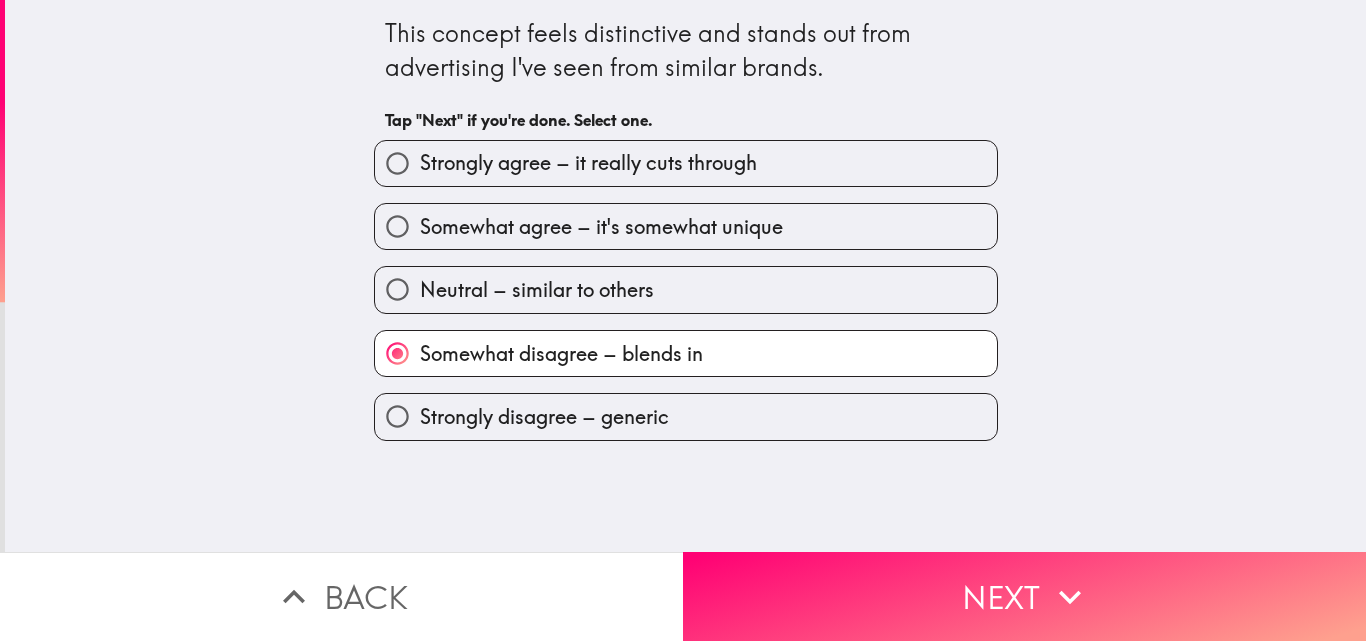 click on "Somewhat agree – it's somewhat unique" at bounding box center (601, 227) 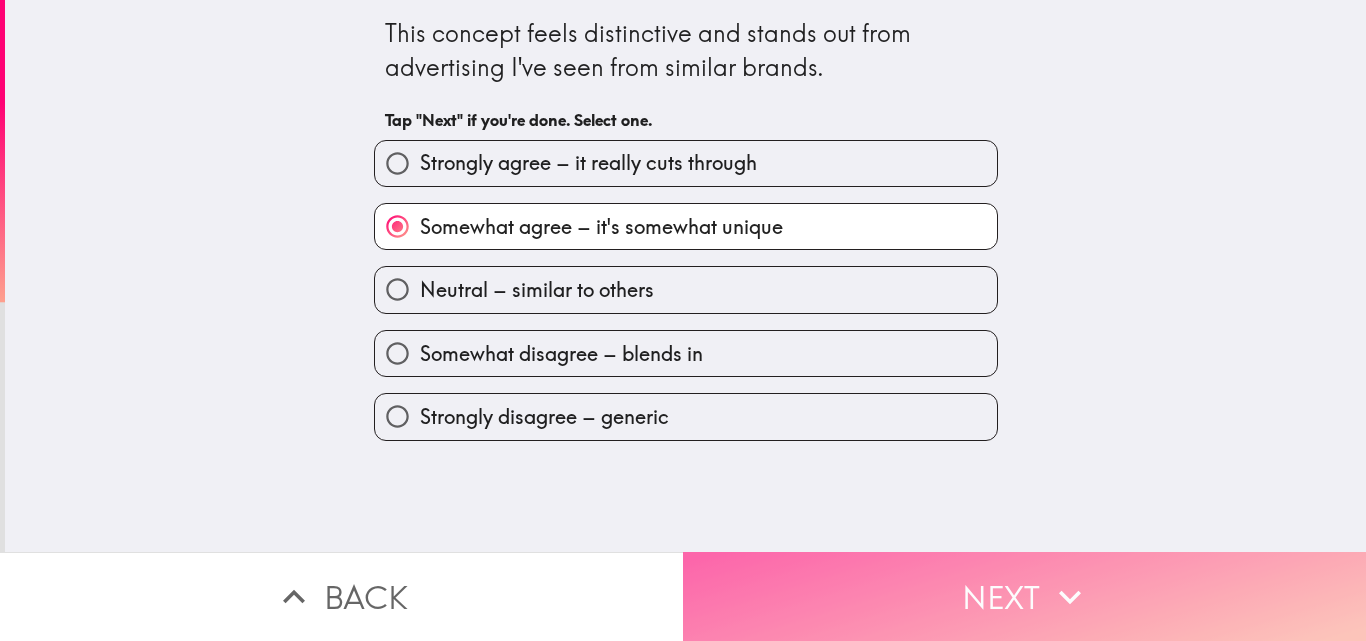 click on "Next" at bounding box center (1024, 596) 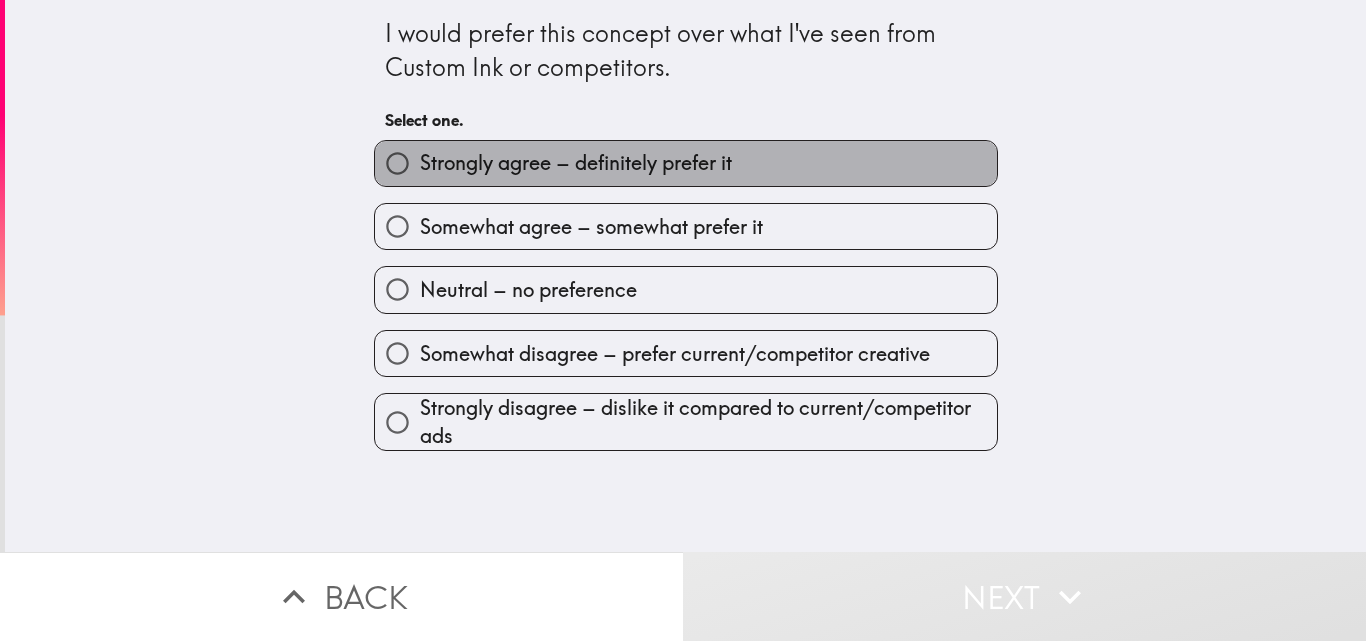 click on "Strongly agree – definitely prefer it" at bounding box center [576, 163] 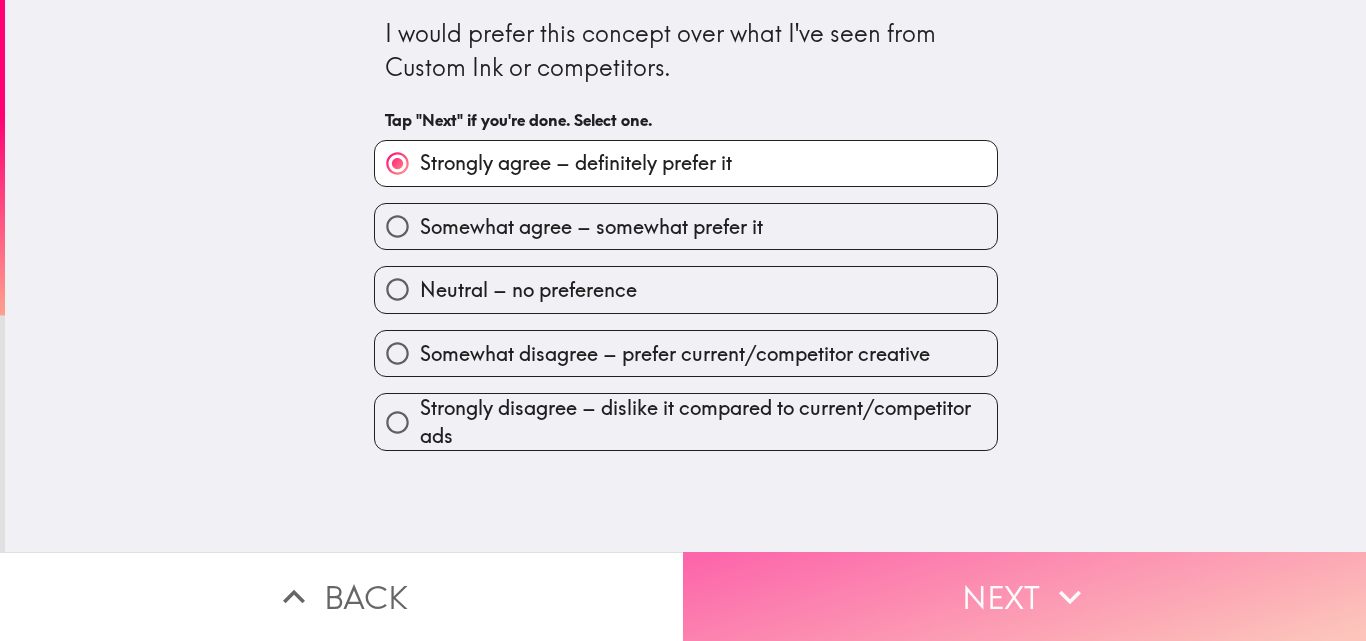 click on "Next" at bounding box center [1024, 596] 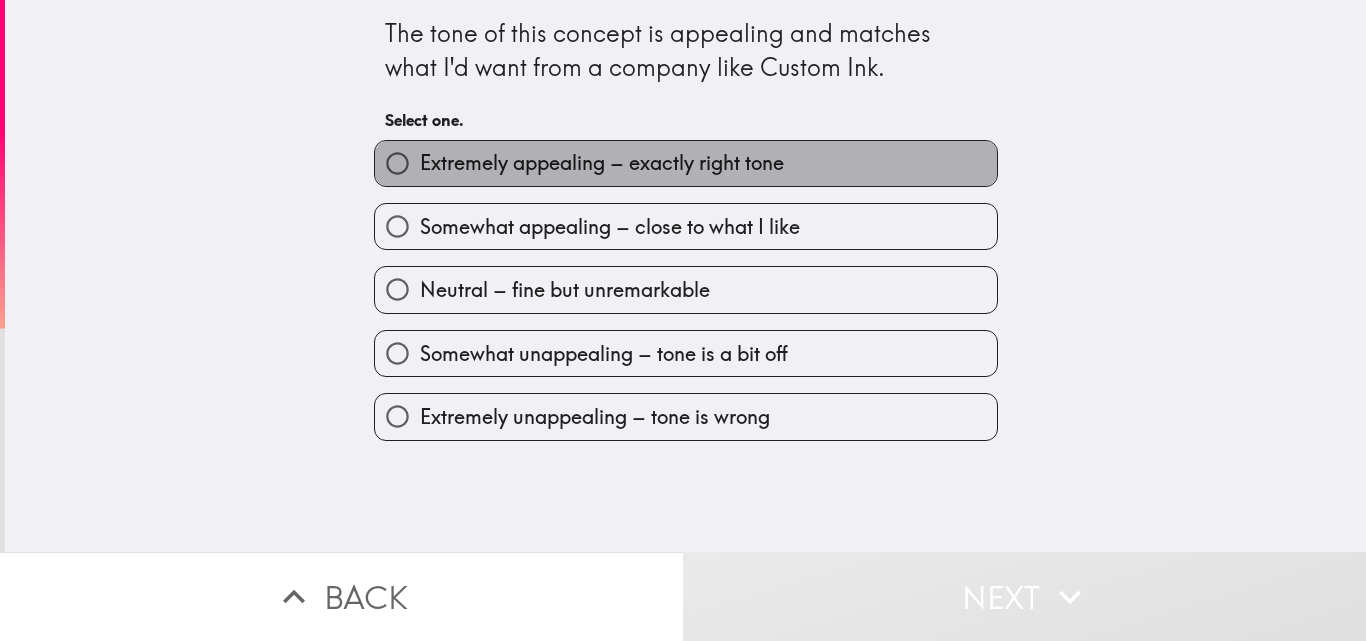 click on "Extremely appealing – exactly right tone" at bounding box center (602, 163) 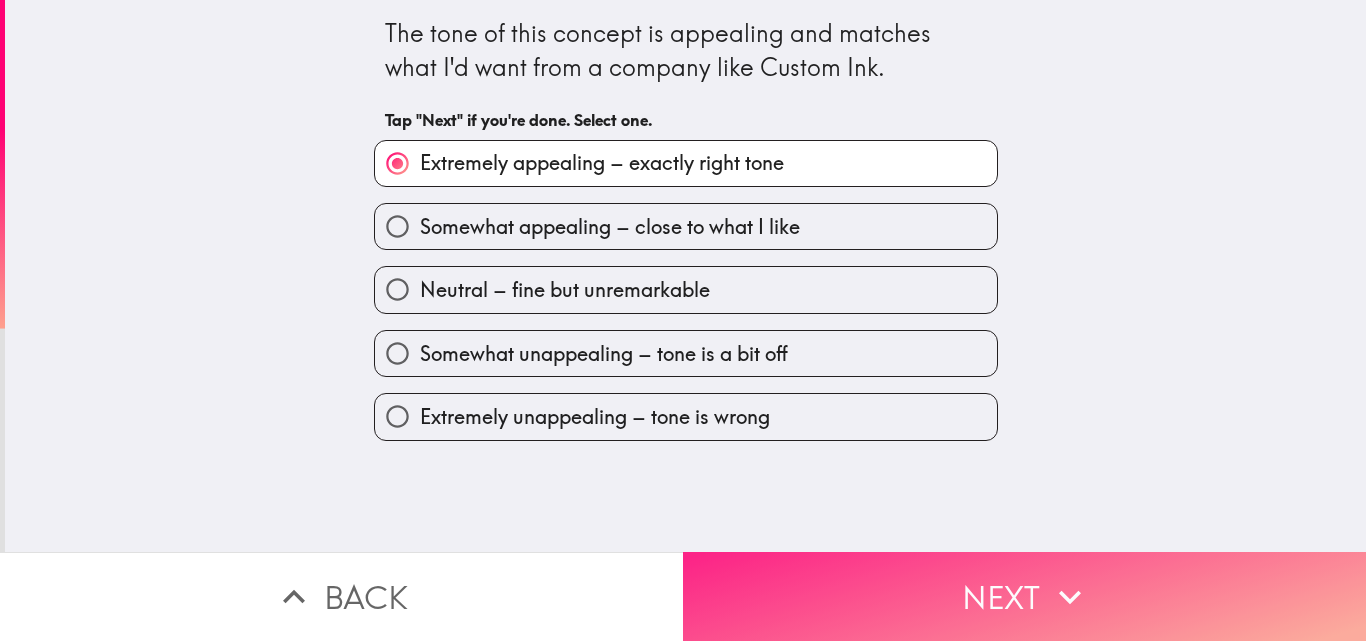 click on "Next" at bounding box center (1024, 596) 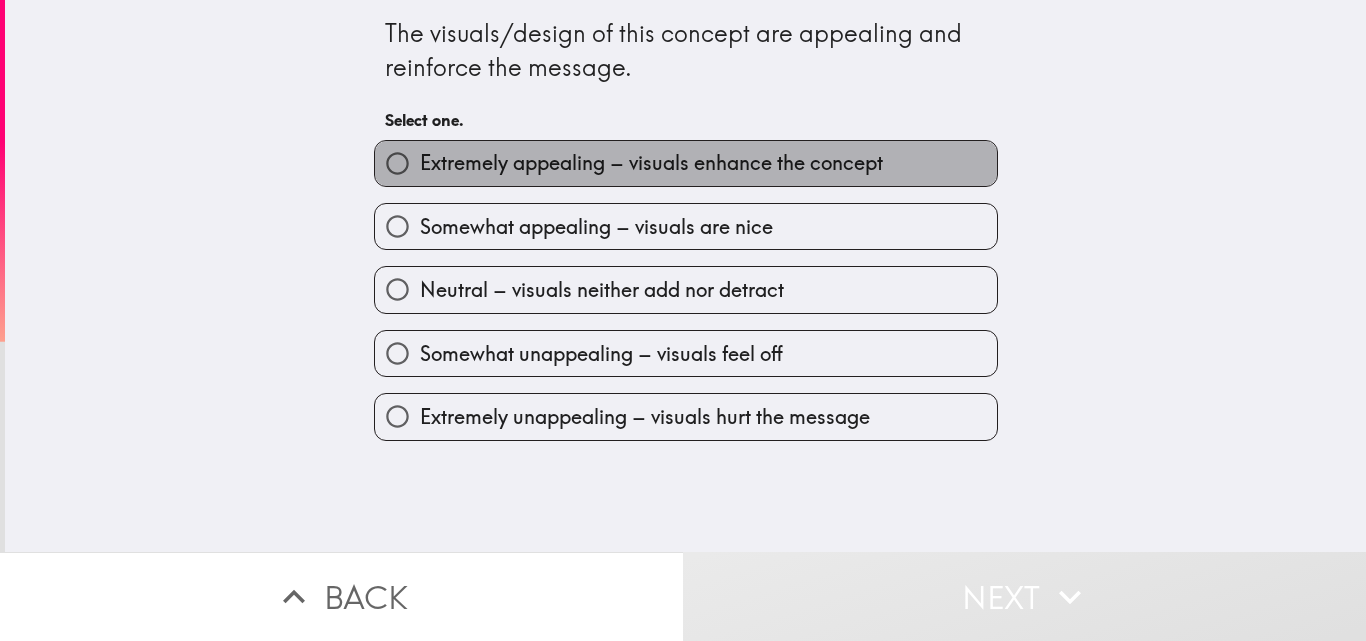 click on "Extremely appealing – visuals enhance the concept" at bounding box center (651, 163) 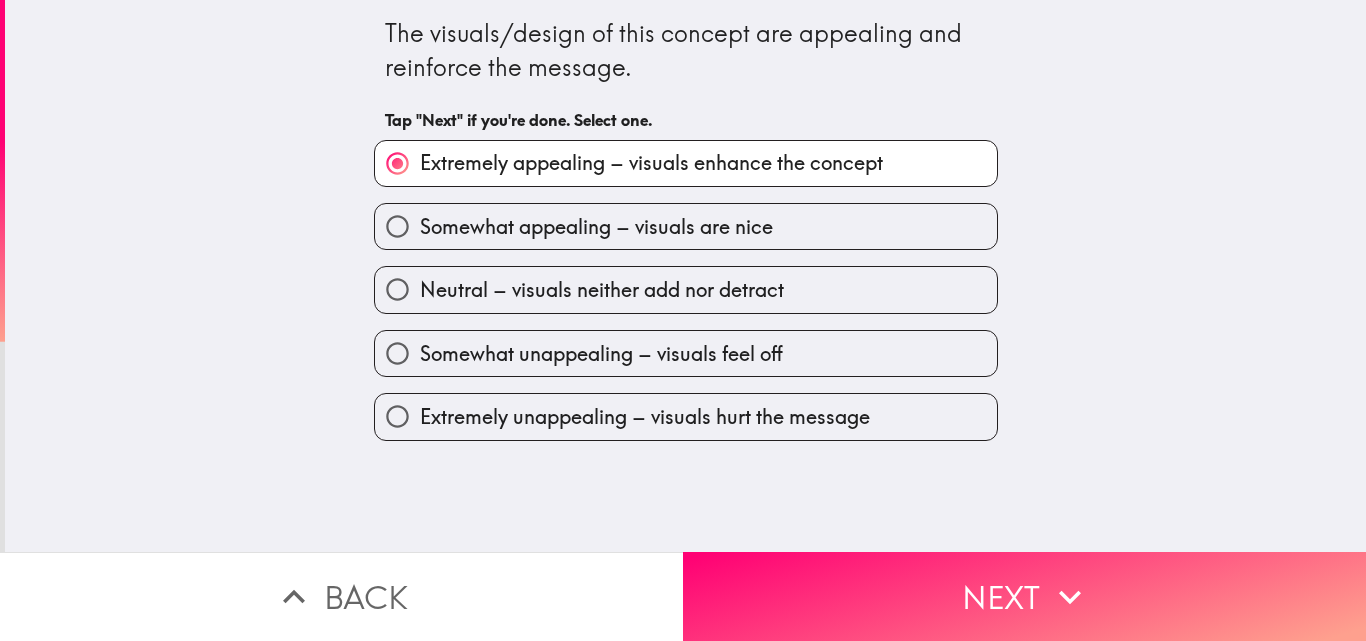 drag, startPoint x: 995, startPoint y: 593, endPoint x: 1010, endPoint y: 481, distance: 113 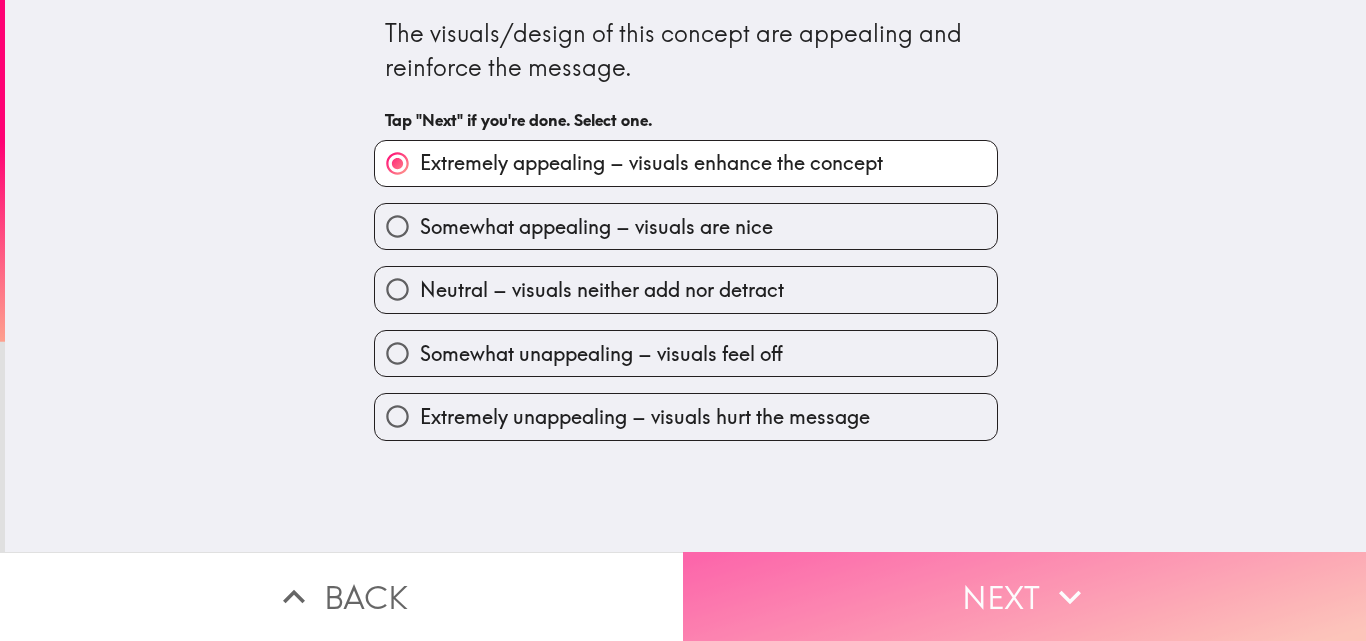 click on "Next" at bounding box center (1024, 596) 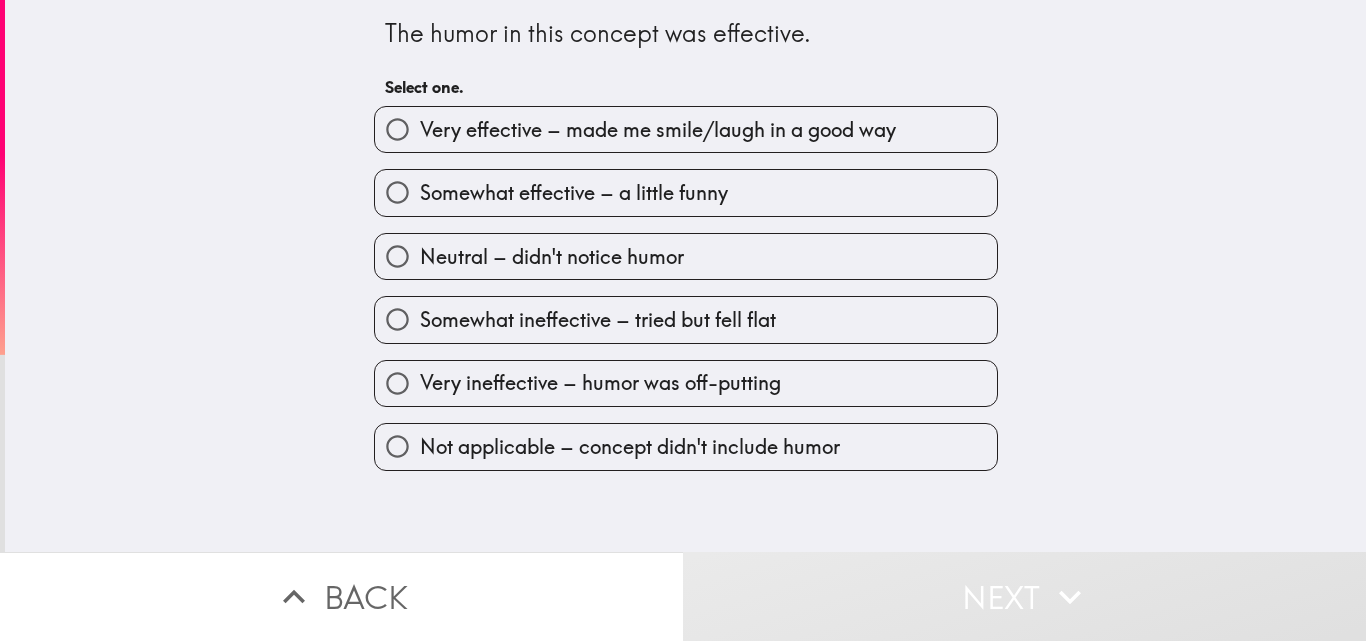 click on "Very effective – made me smile/laugh in a good way" at bounding box center [658, 130] 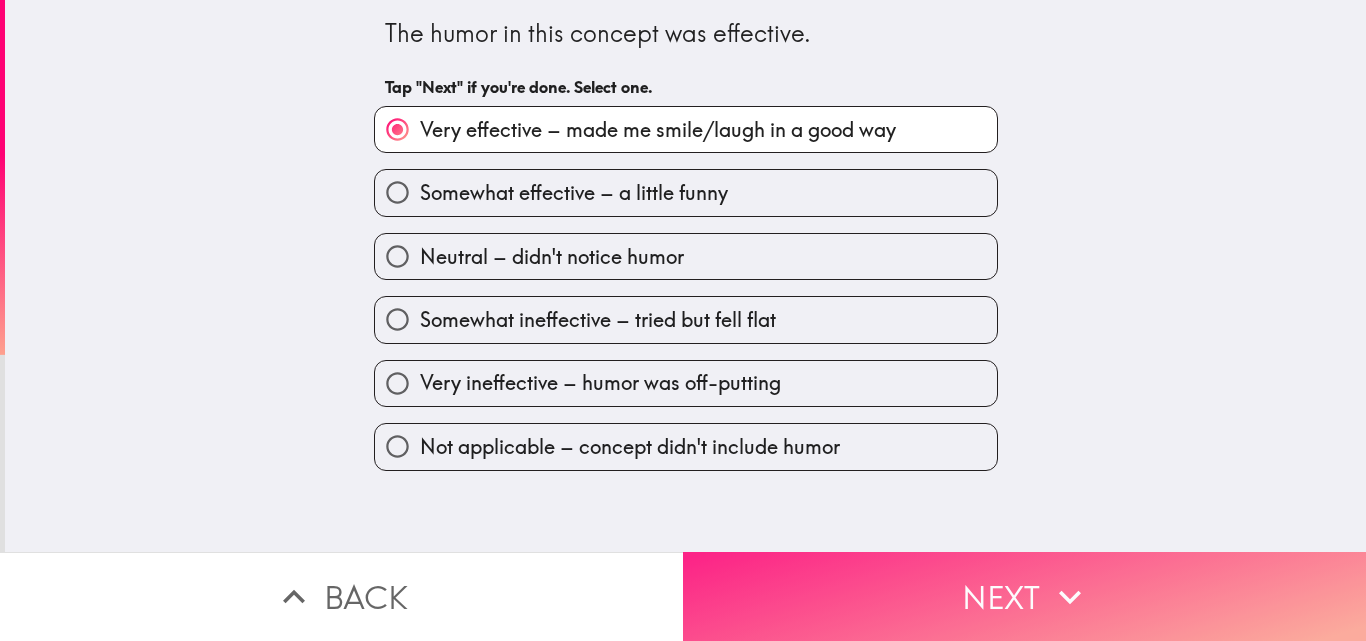 click on "Next" at bounding box center [1024, 596] 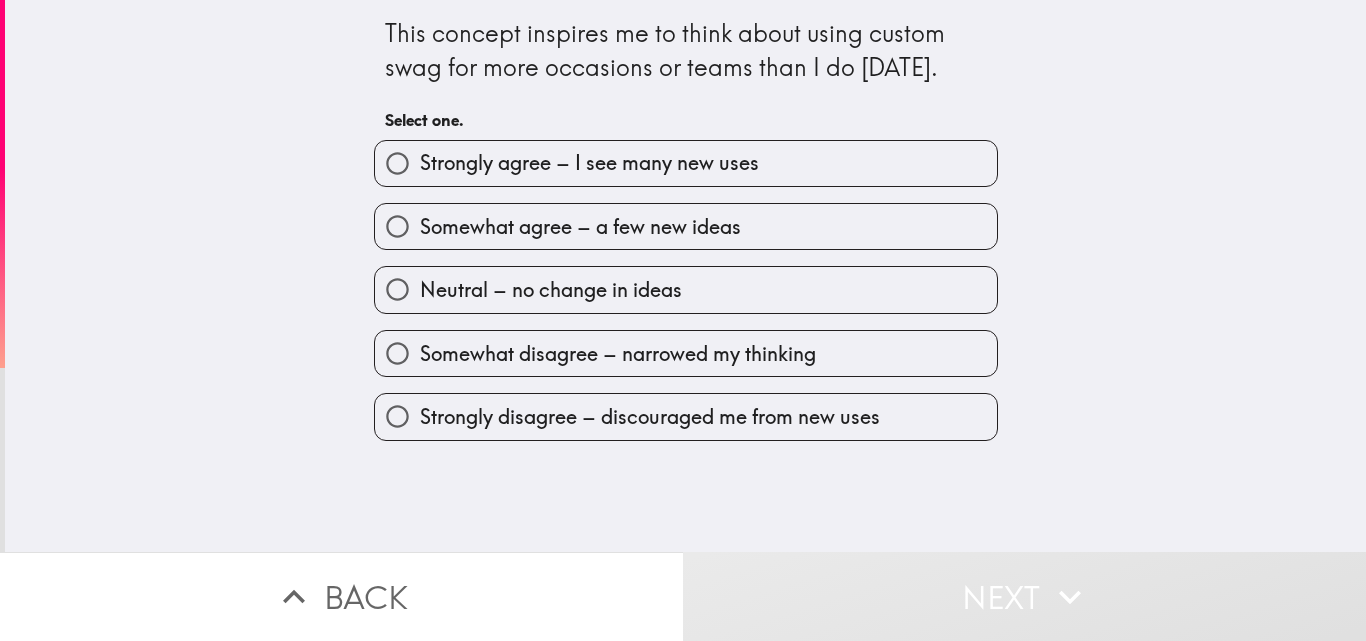 click on "Strongly agree – I see many new uses" at bounding box center [397, 163] 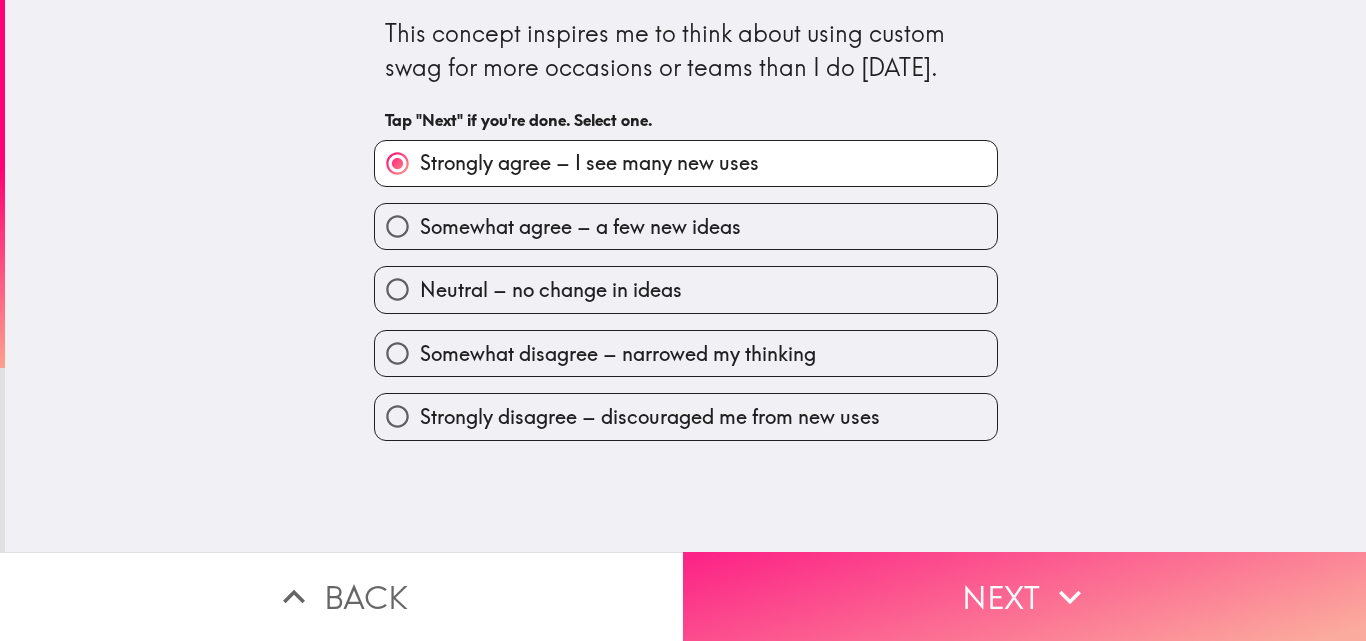 click on "Next" at bounding box center (1024, 596) 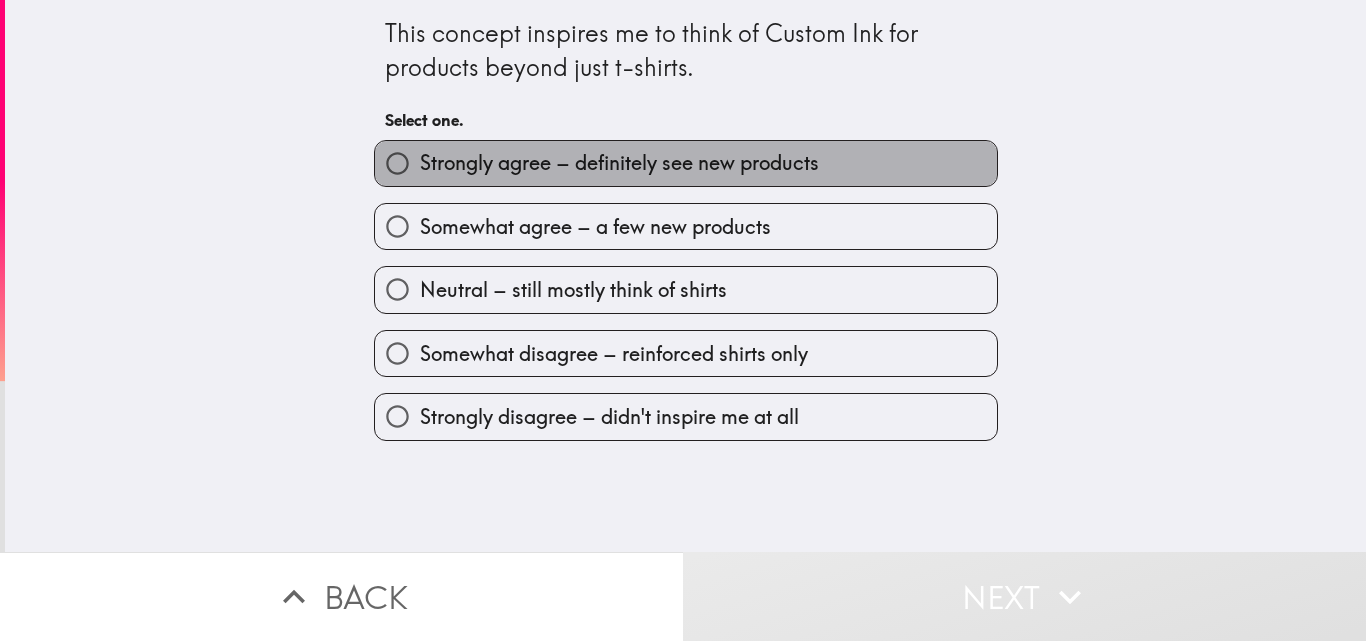 click on "Strongly agree – definitely see new products" at bounding box center (619, 163) 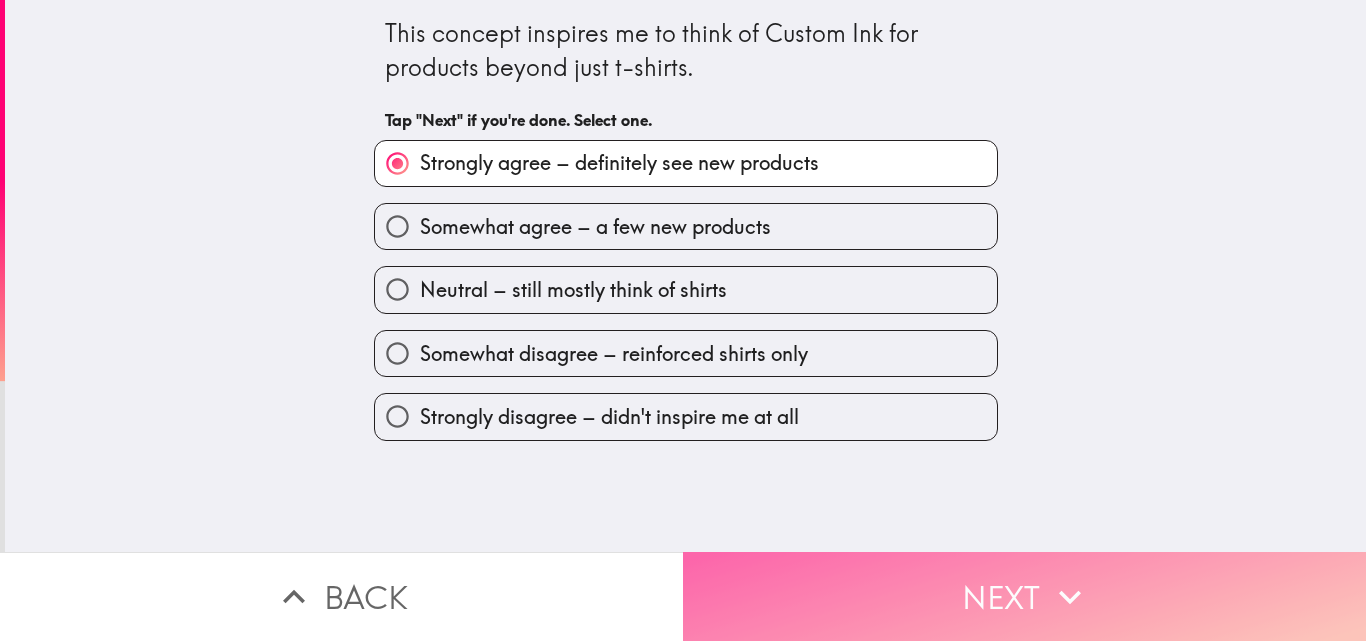 click on "Next" at bounding box center [1024, 596] 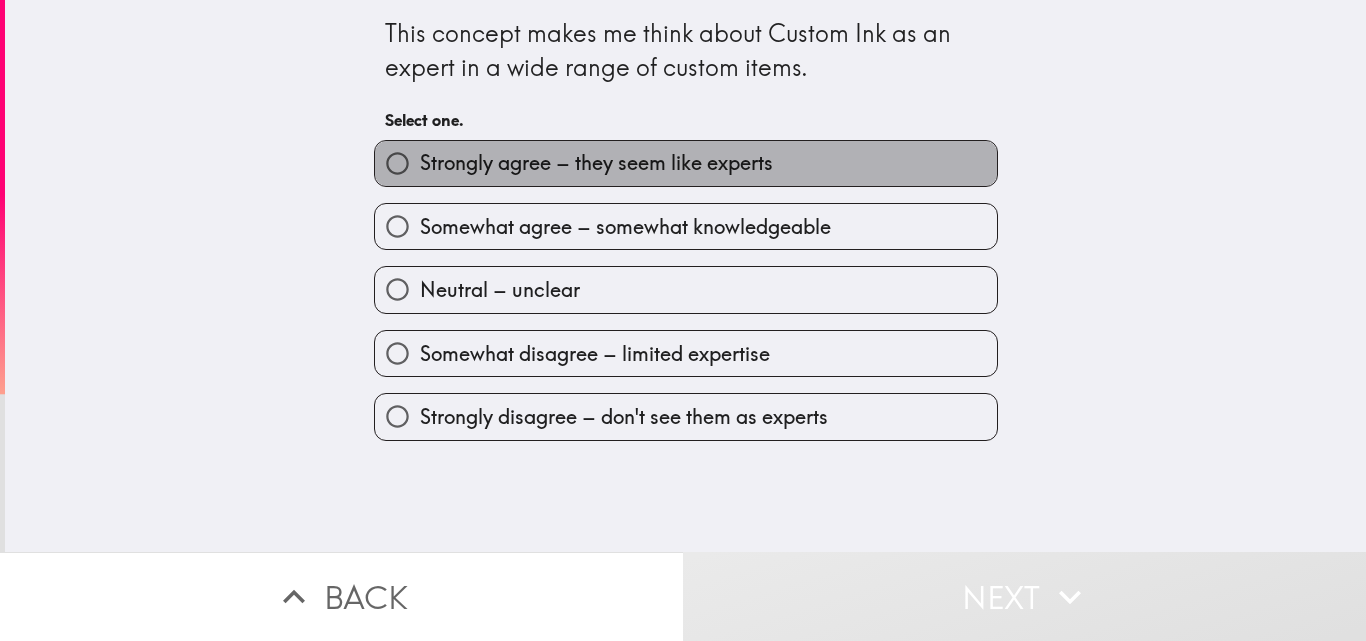 click on "Strongly agree – they seem like experts" at bounding box center [596, 163] 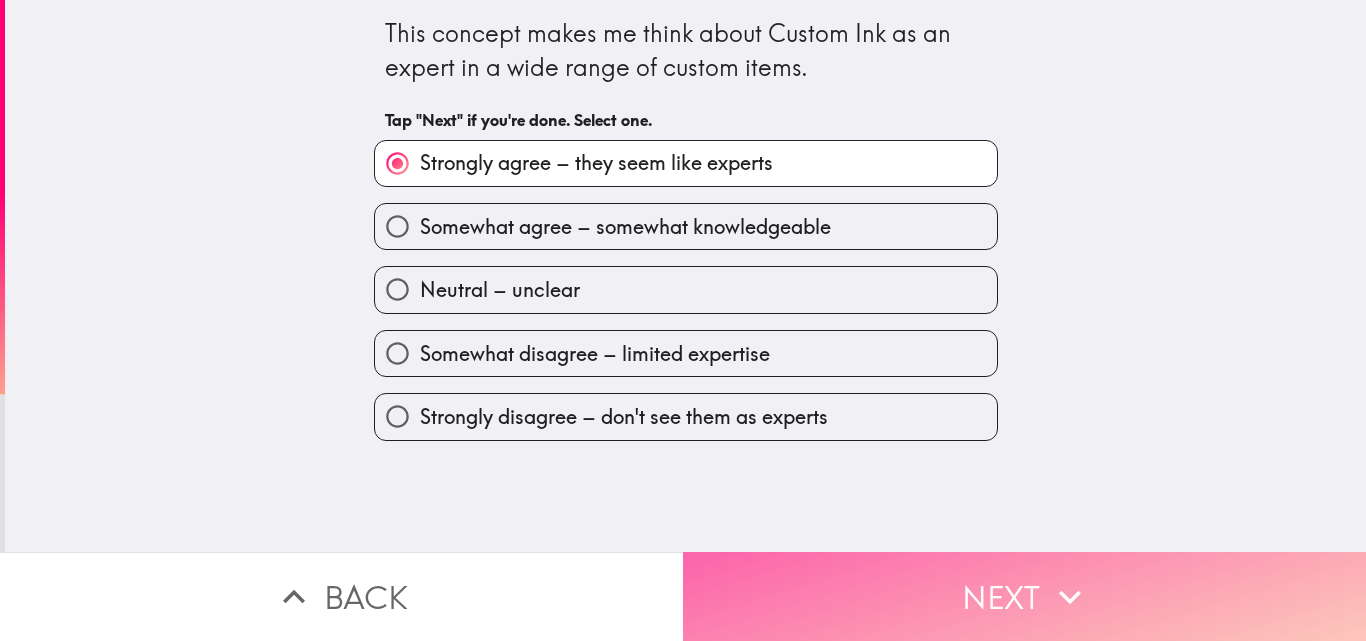 click on "Next" at bounding box center [1024, 596] 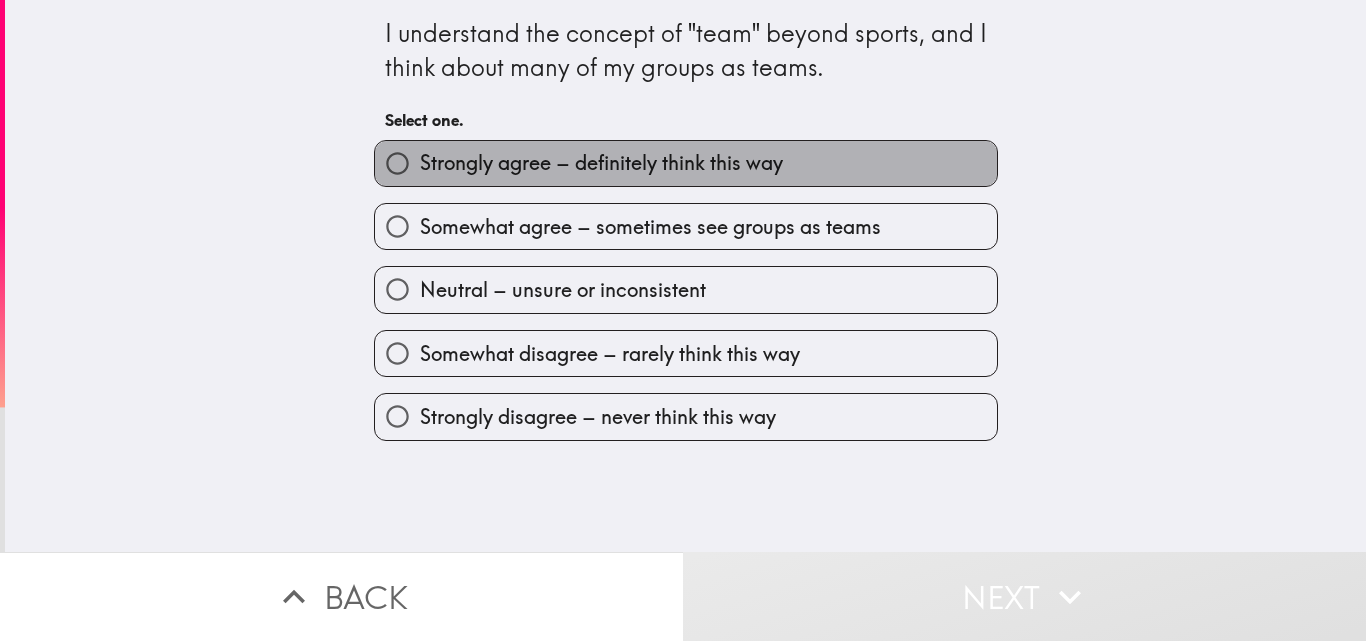click on "Strongly agree – definitely think this way" at bounding box center (601, 163) 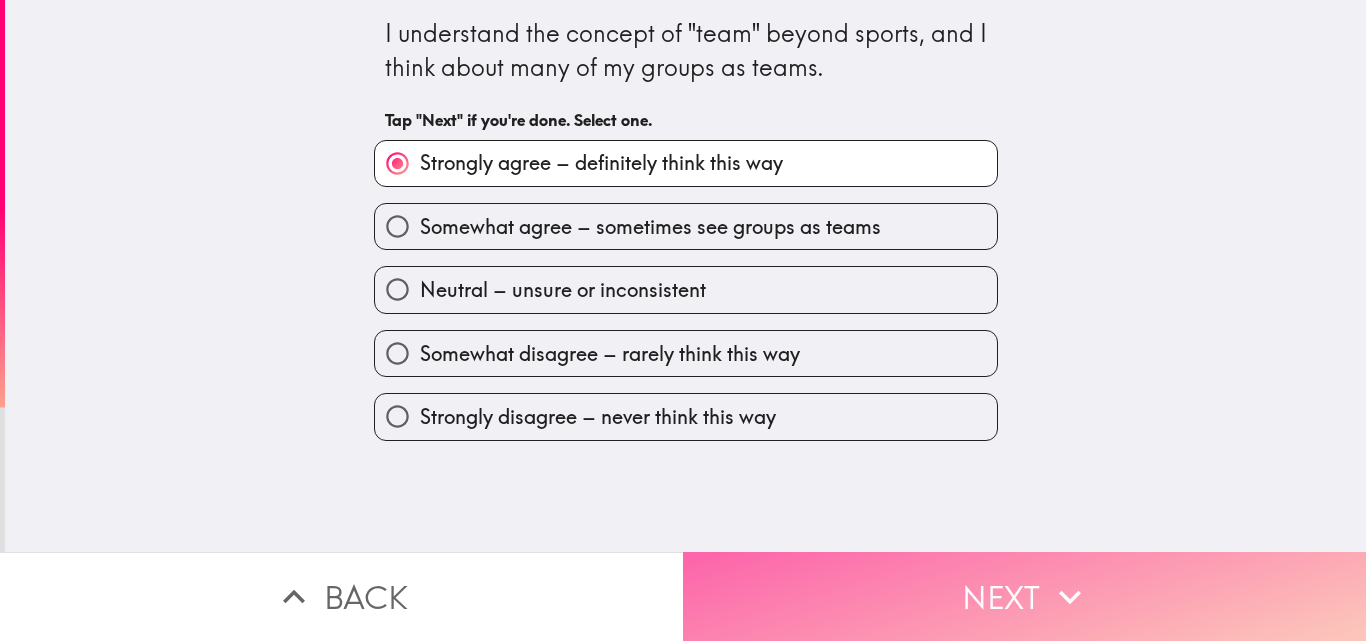 click on "Next" at bounding box center [1024, 596] 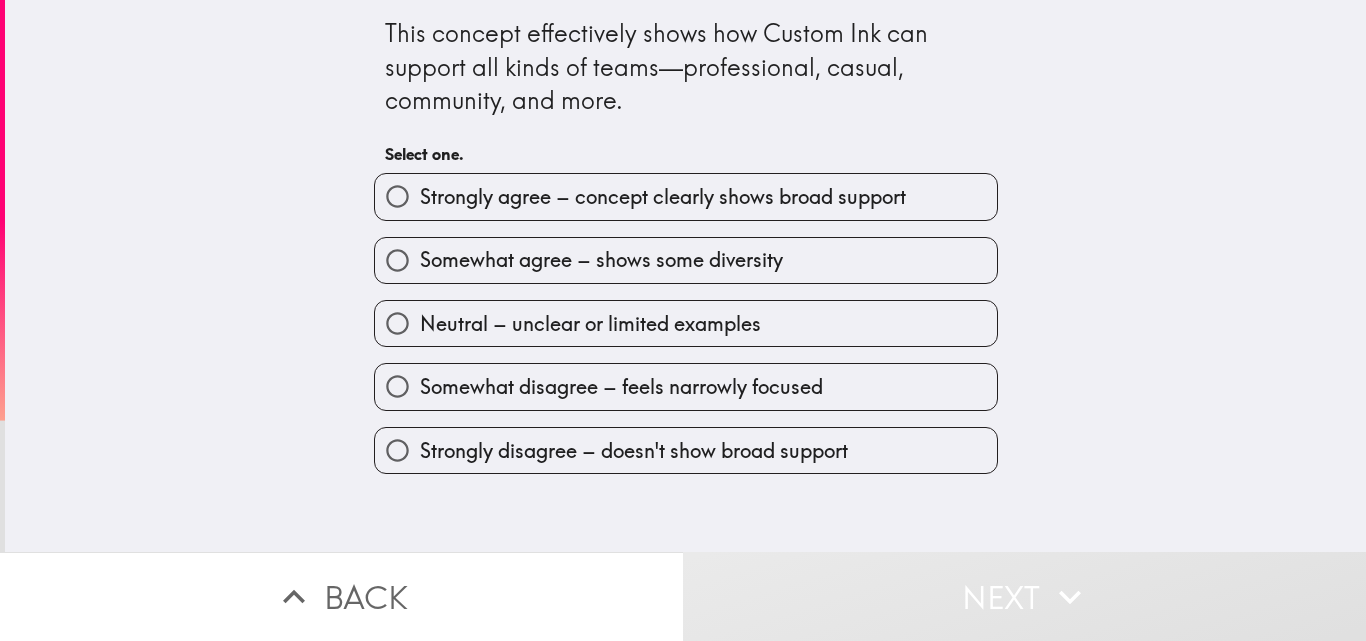 click on "Strongly agree – concept clearly shows broad support" at bounding box center (663, 197) 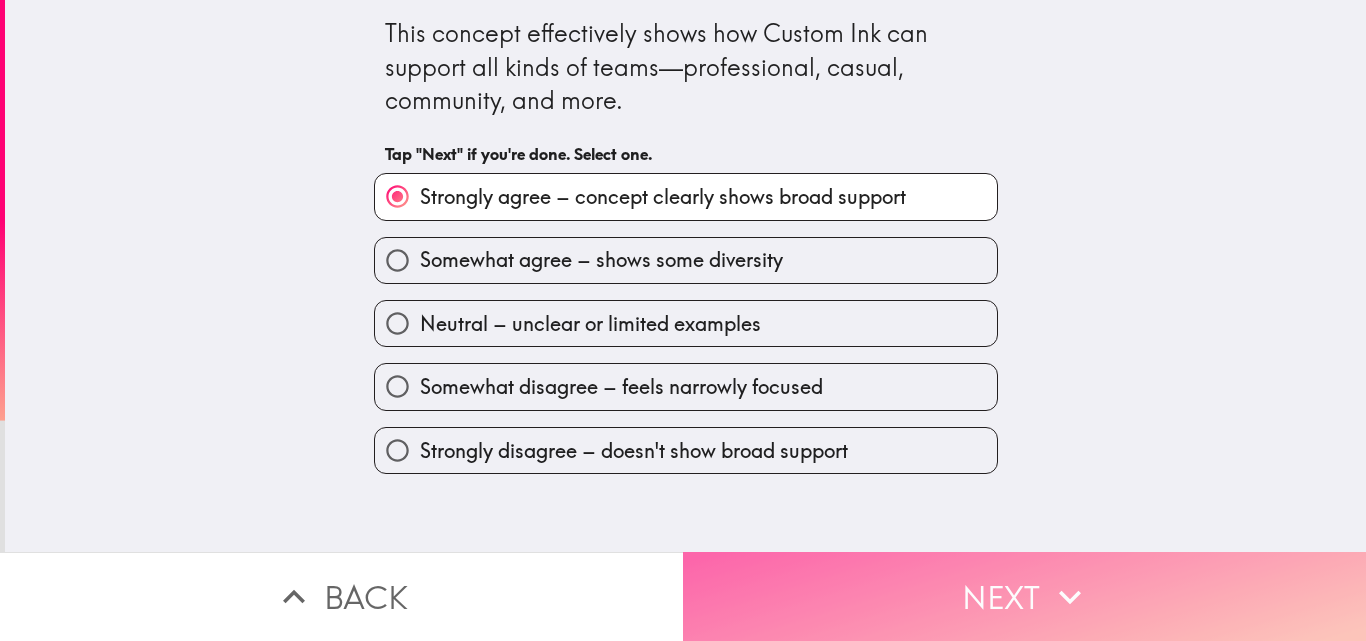 click on "Next" at bounding box center [1024, 596] 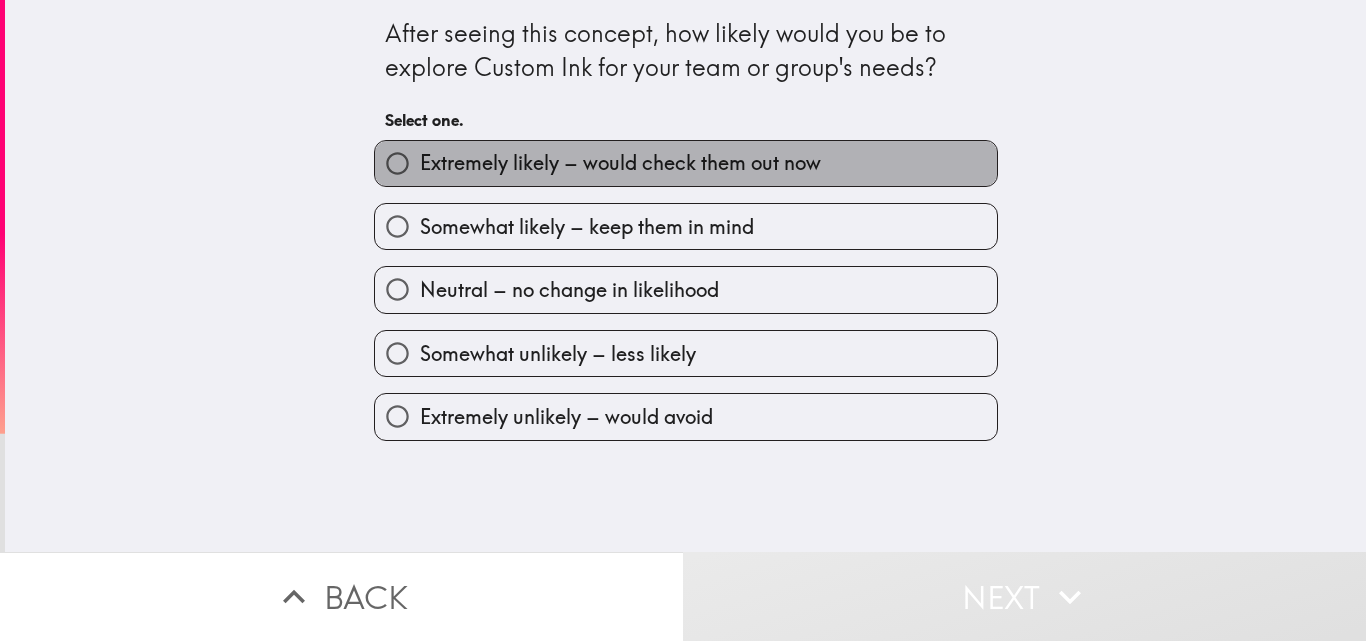 click on "Extremely likely – would check them out now" at bounding box center [620, 163] 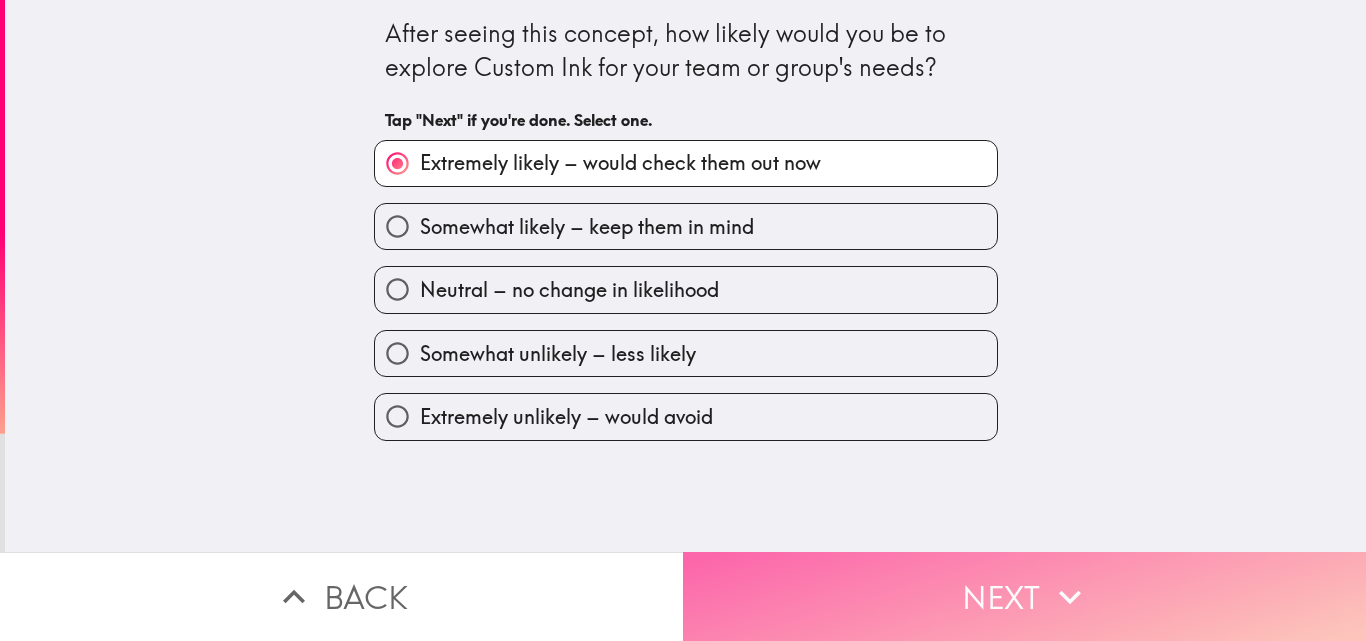 click on "Next" at bounding box center [1024, 596] 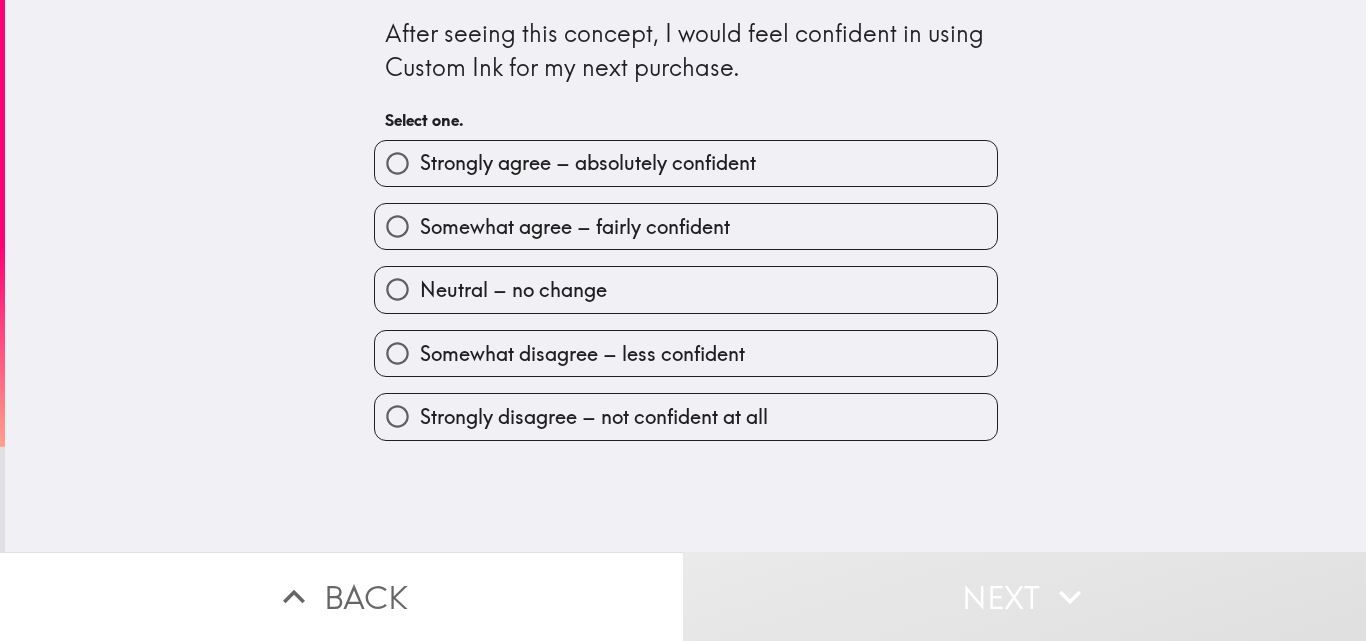 click on "Strongly agree – absolutely confident" at bounding box center [686, 163] 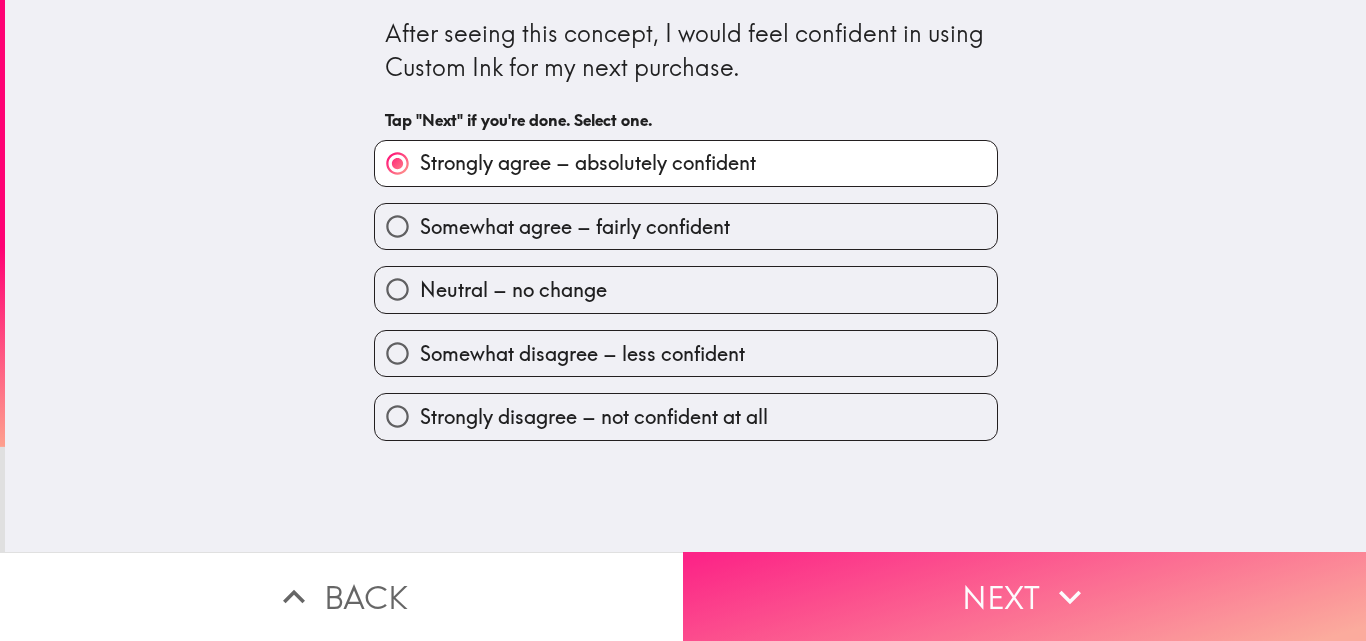 click on "Next" at bounding box center [1024, 596] 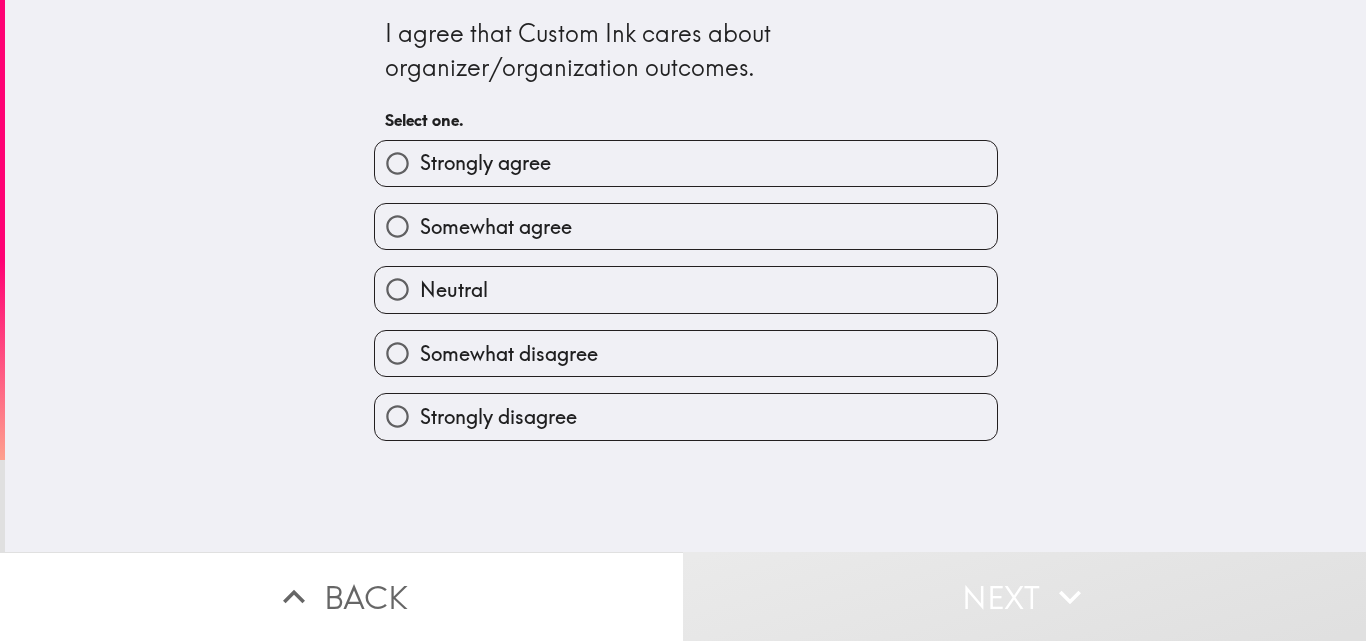 click on "Strongly agree" at bounding box center [485, 163] 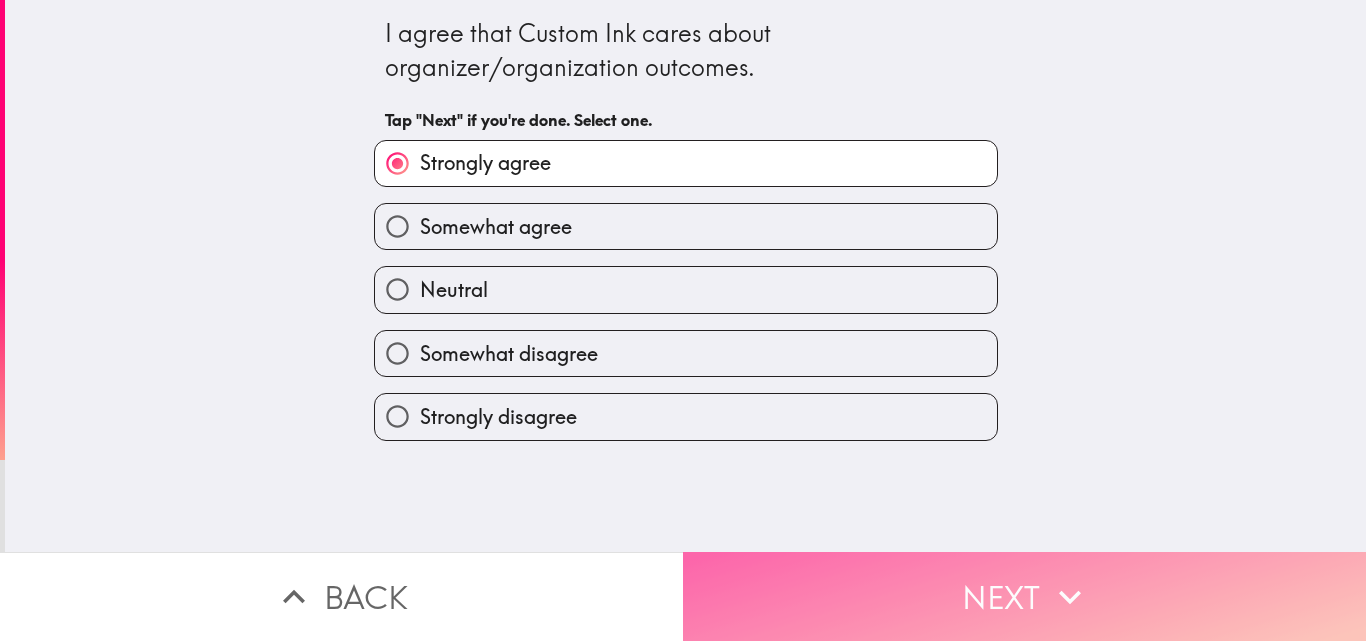 click on "Next" at bounding box center [1024, 596] 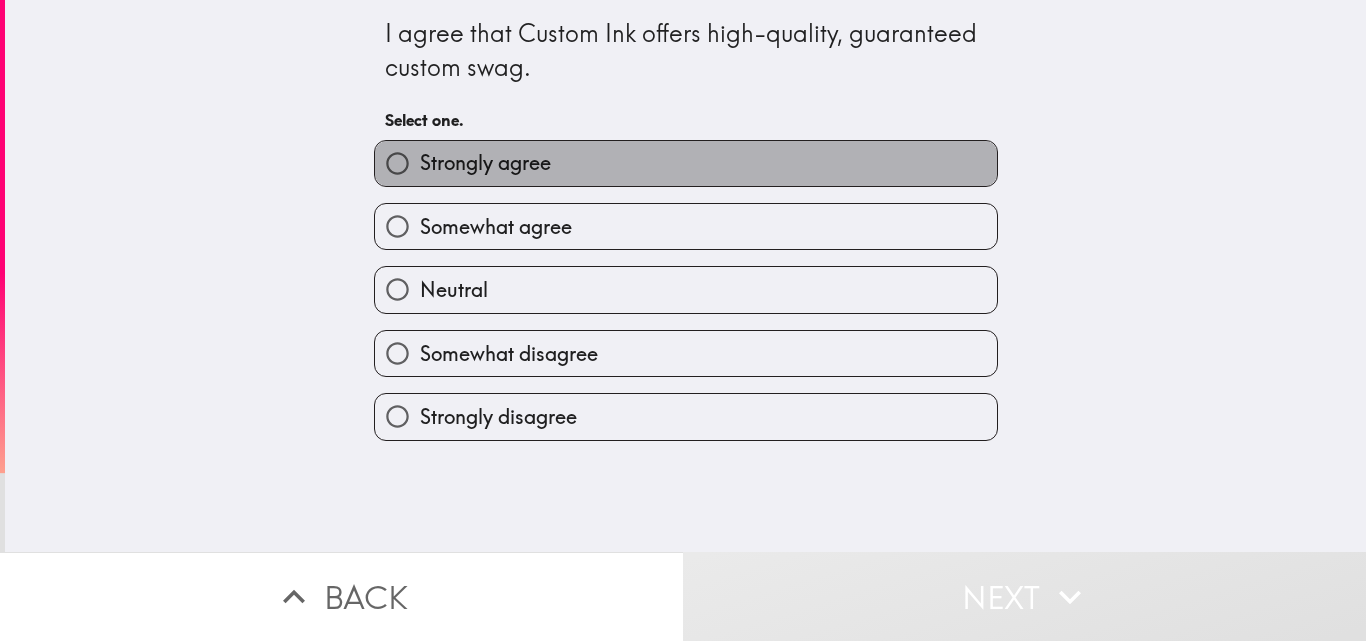 click on "Strongly agree" at bounding box center [686, 163] 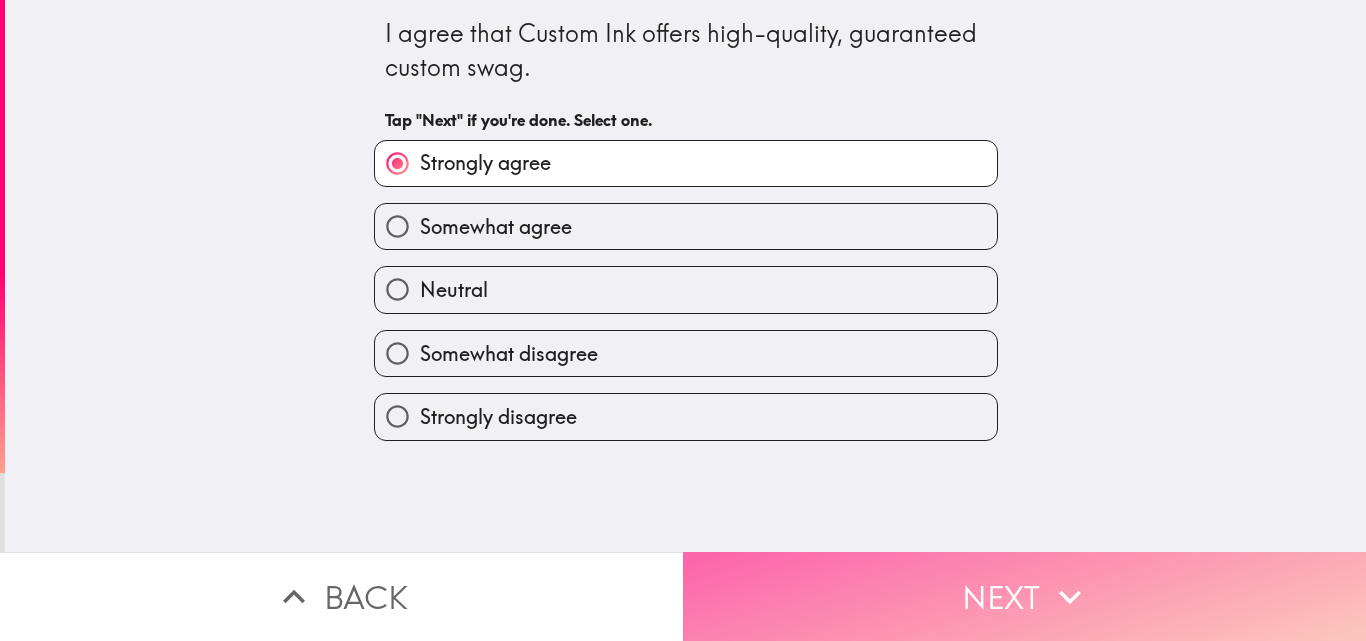 click on "Next" at bounding box center [1024, 596] 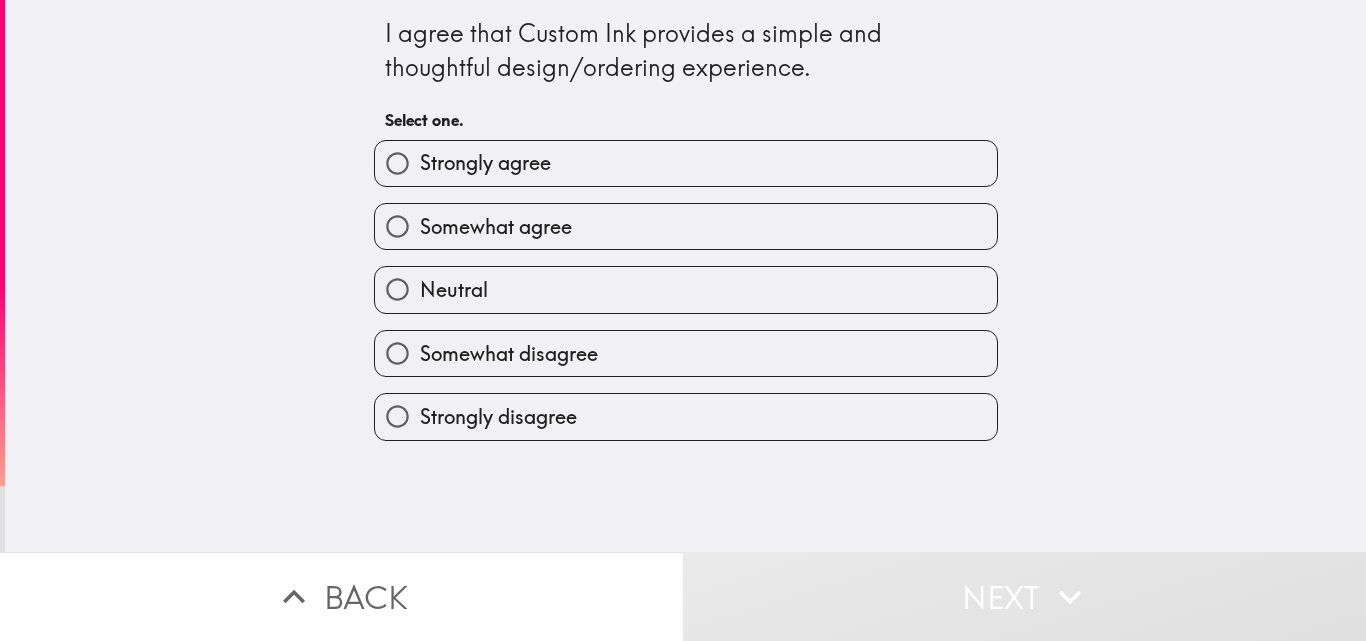 click on "Strongly agree" at bounding box center (485, 163) 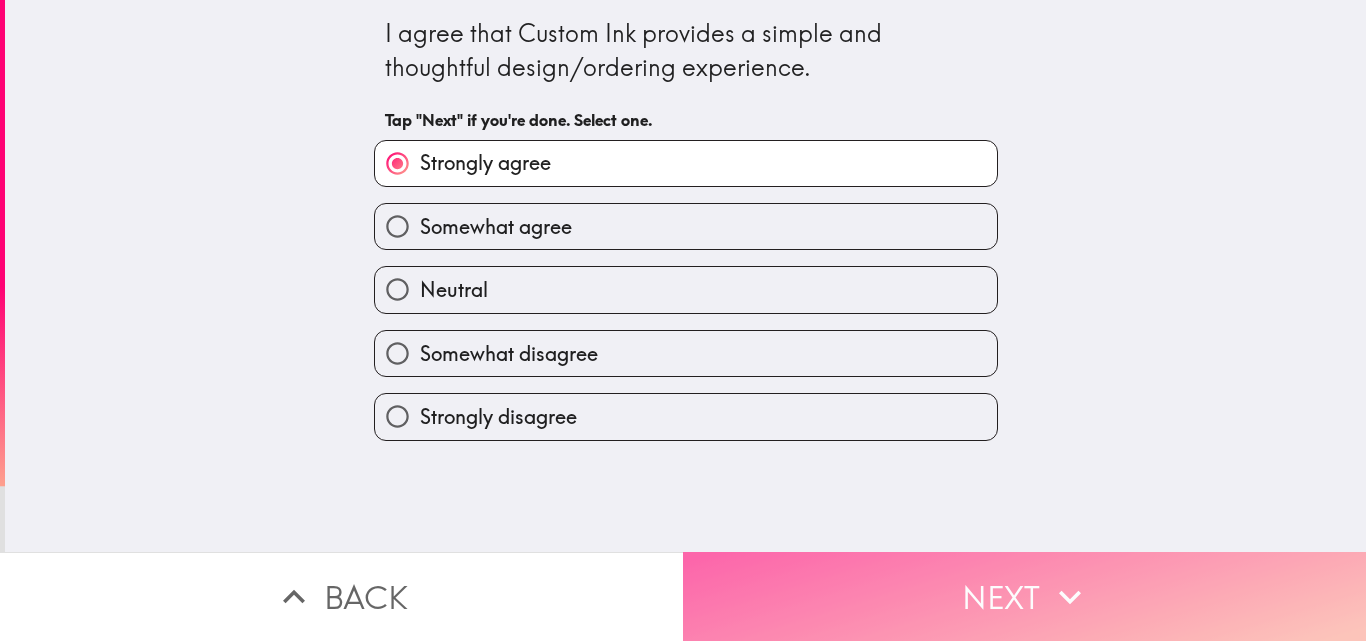 click on "Next" at bounding box center (1024, 596) 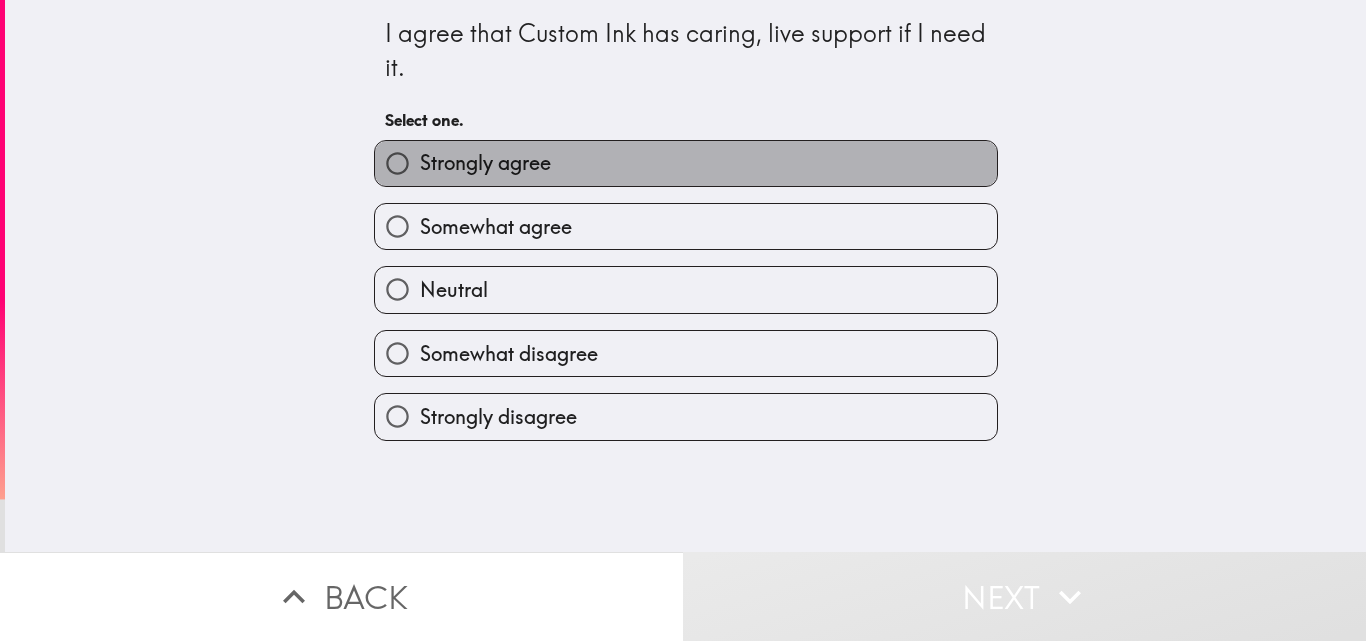 click on "Strongly agree" at bounding box center [485, 163] 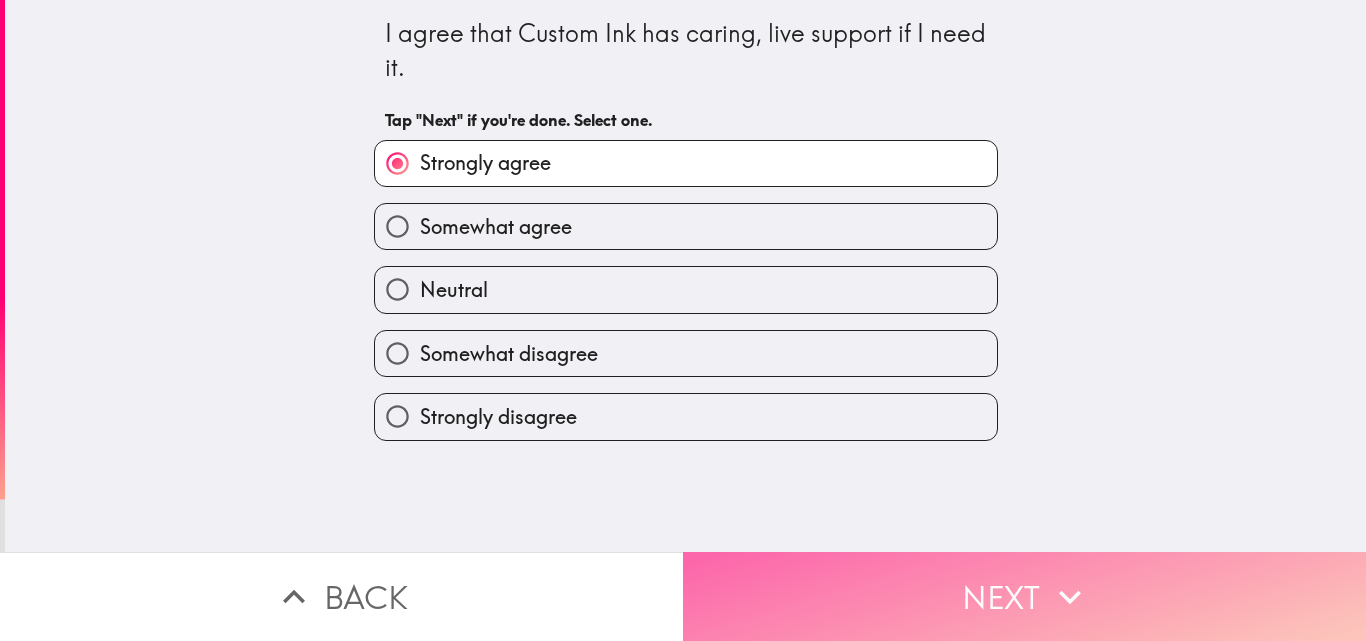 click on "Next" at bounding box center (1024, 596) 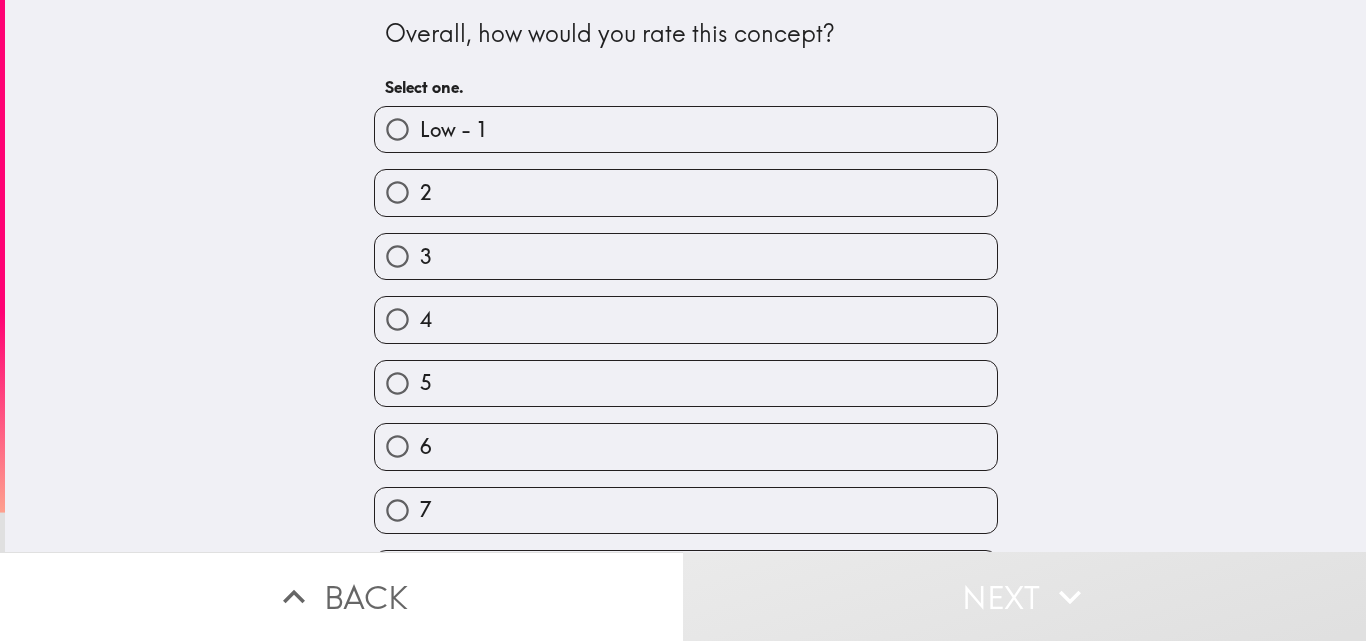 scroll, scrollTop: 187, scrollLeft: 0, axis: vertical 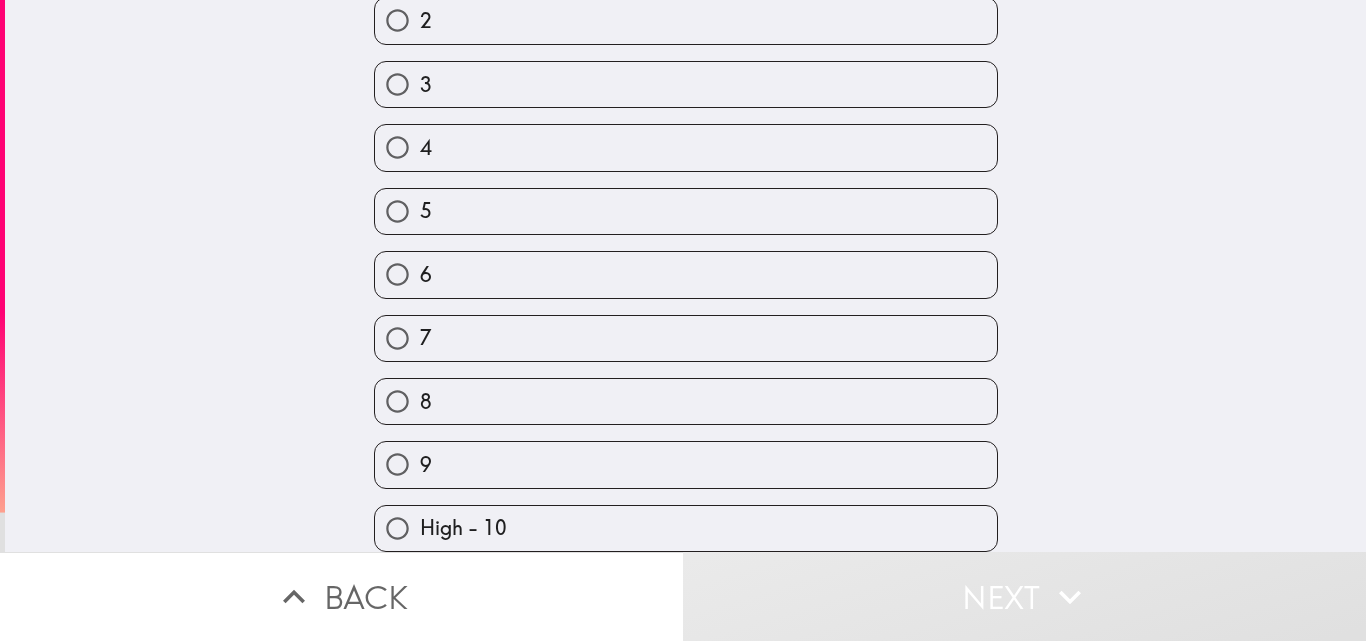 click on "High - 10" at bounding box center [686, 528] 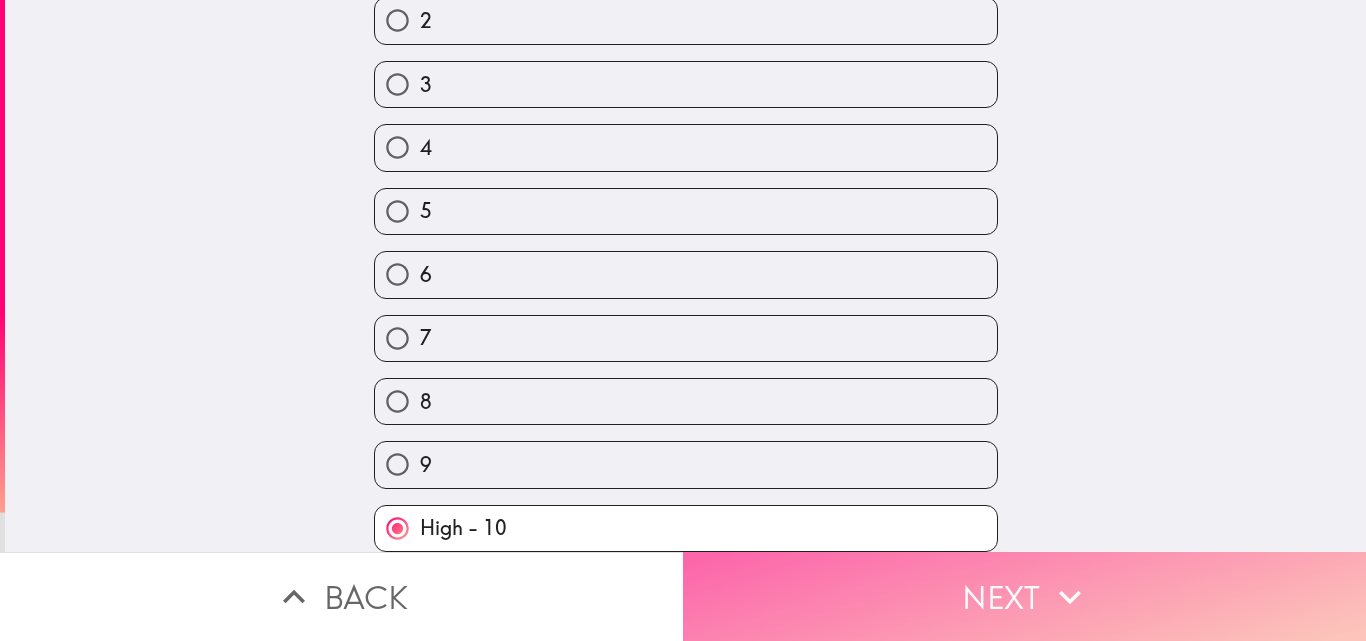 click on "Next" at bounding box center (1024, 596) 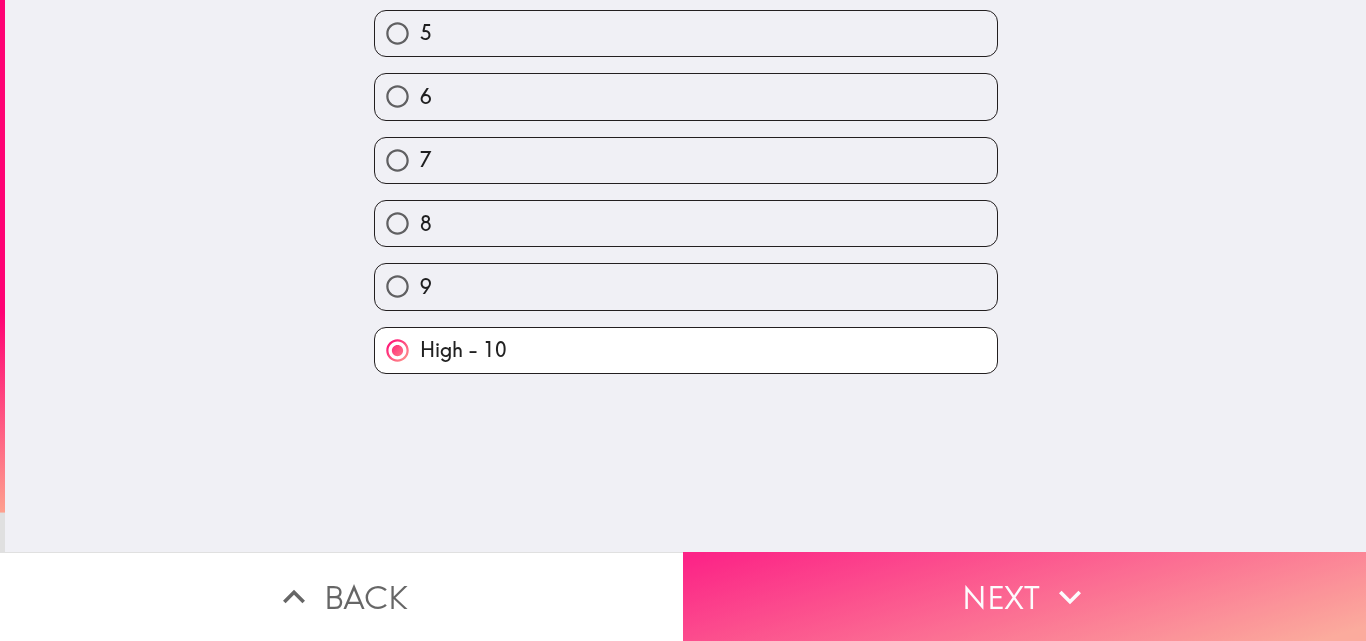 scroll, scrollTop: 0, scrollLeft: 0, axis: both 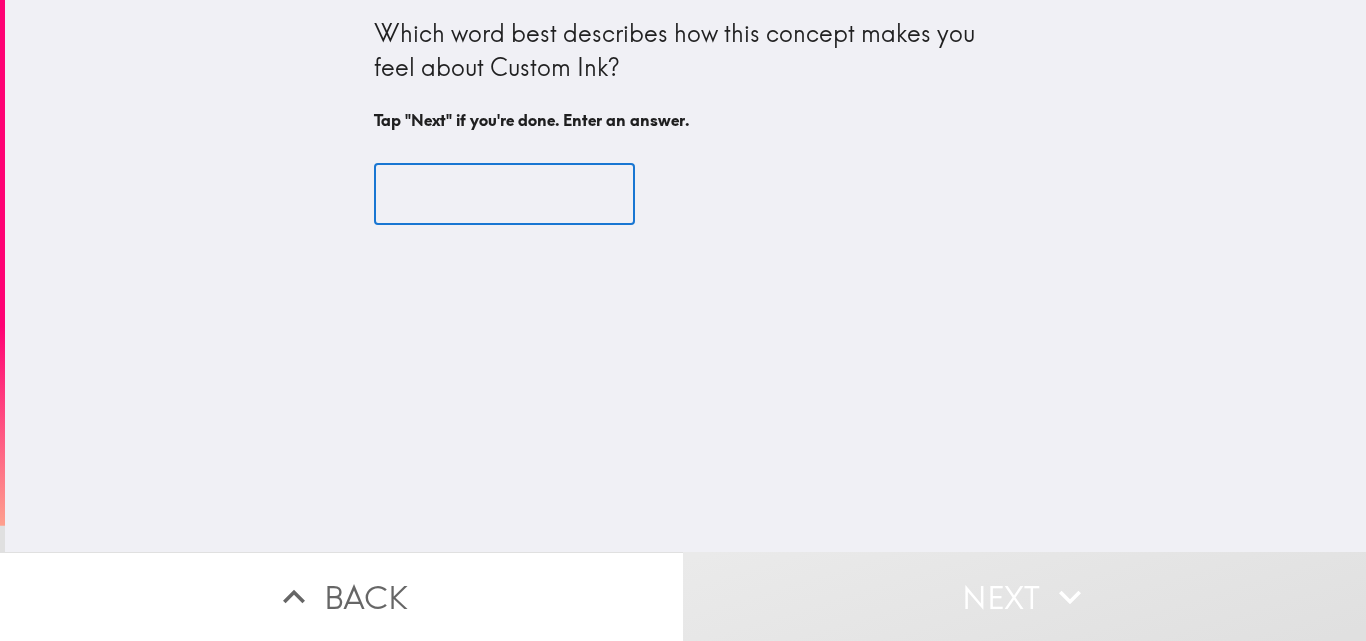 click at bounding box center [504, 195] 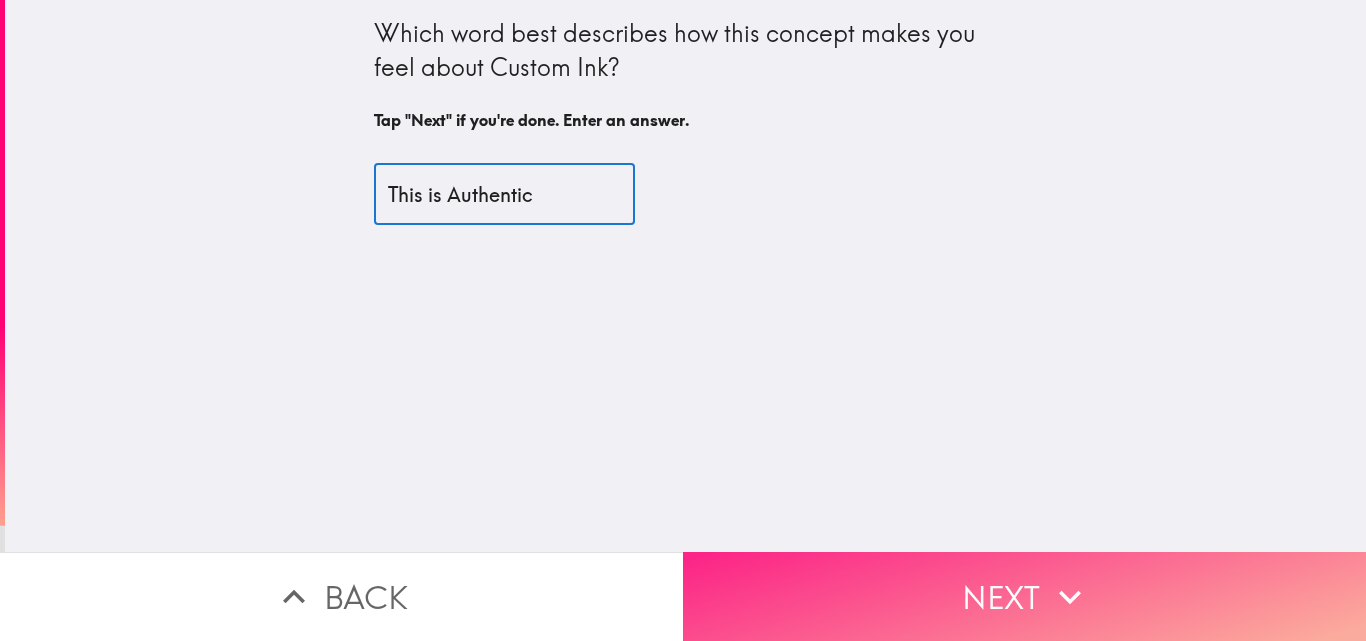 type on "This is Authentic" 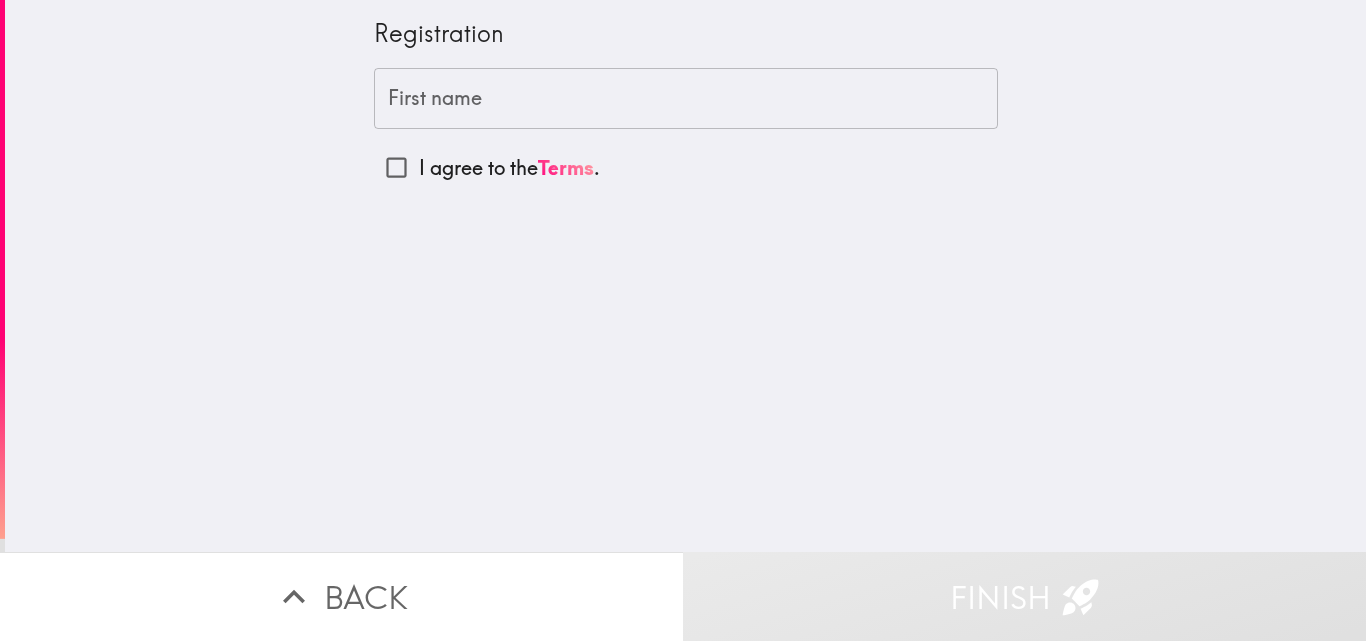 click on "First name" at bounding box center [686, 99] 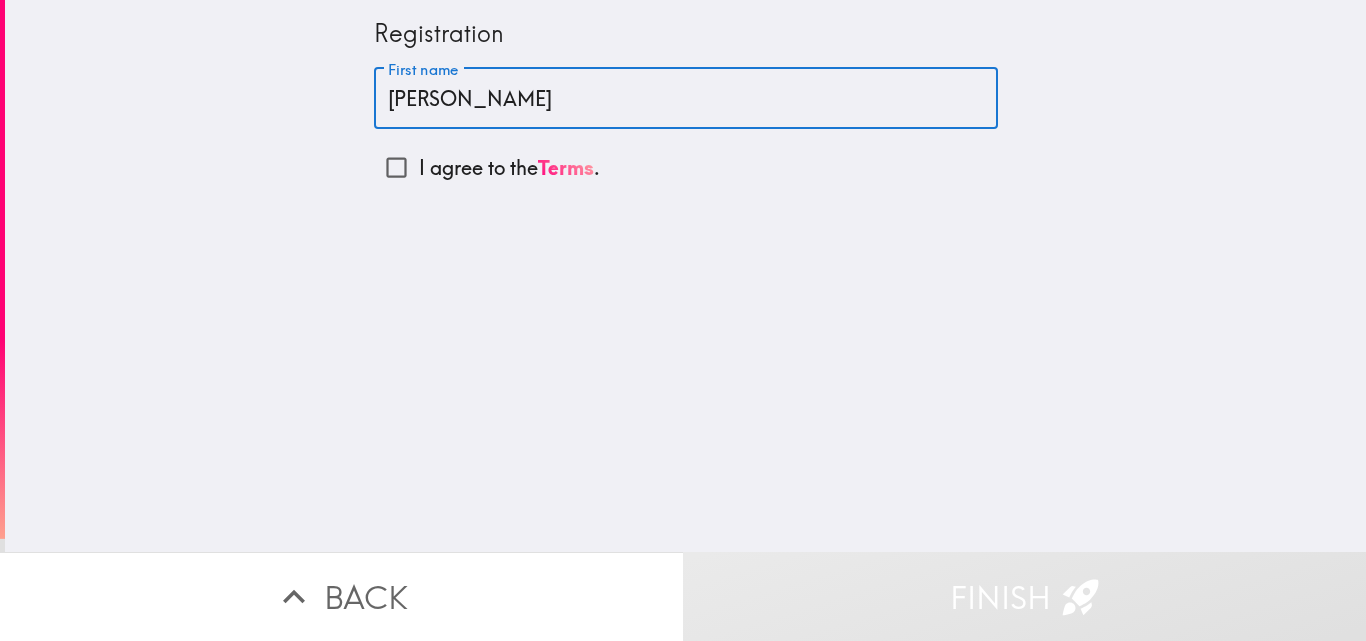 type on "[PERSON_NAME]" 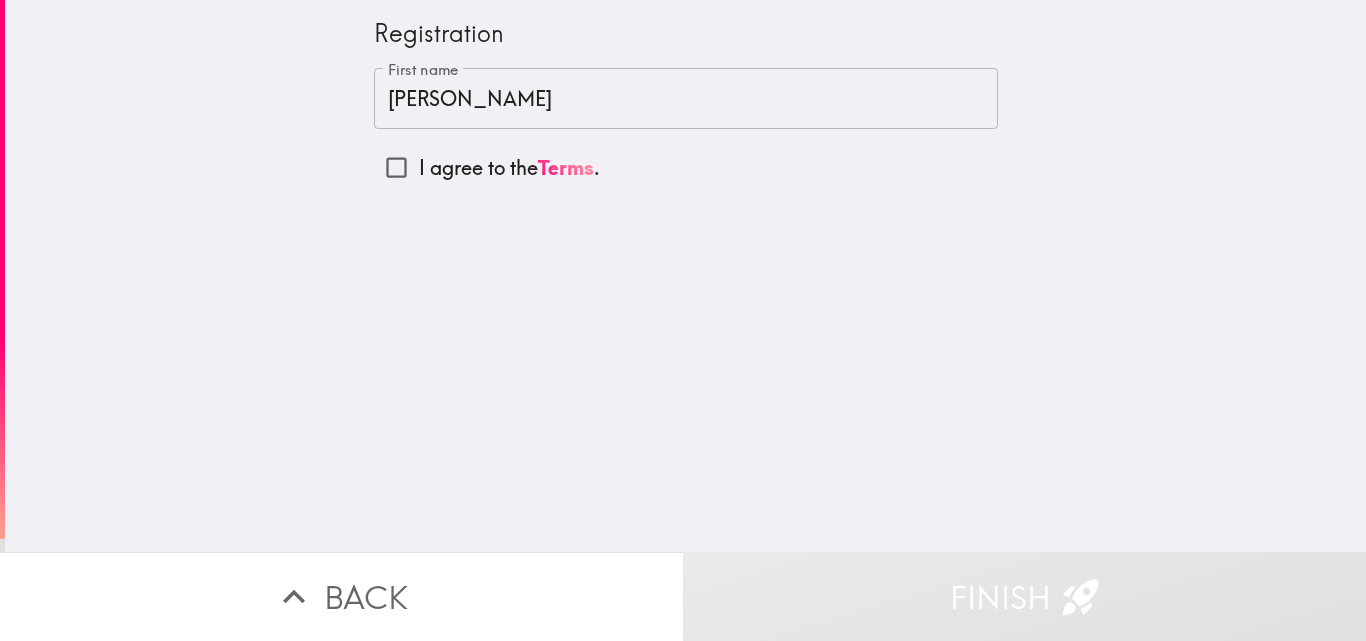 click on "Registration First name [PERSON_NAME] First name I agree to the  Terms ." at bounding box center [685, 276] 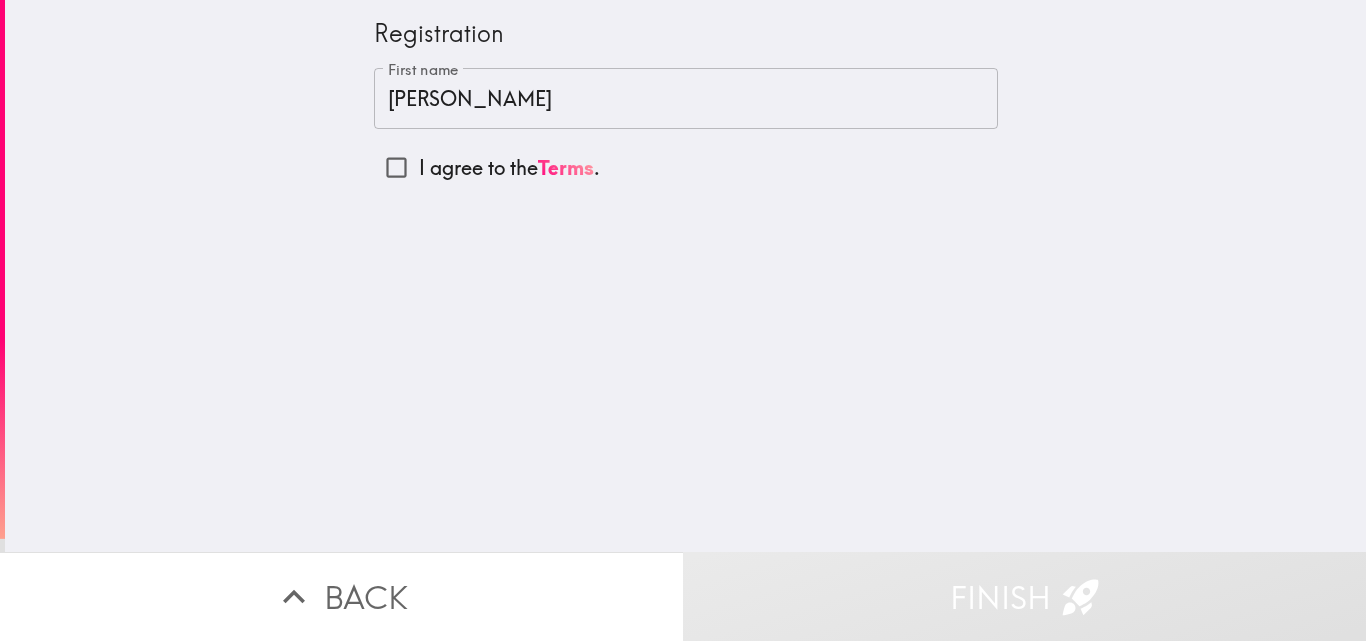 click on "I agree to the  Terms ." at bounding box center [396, 167] 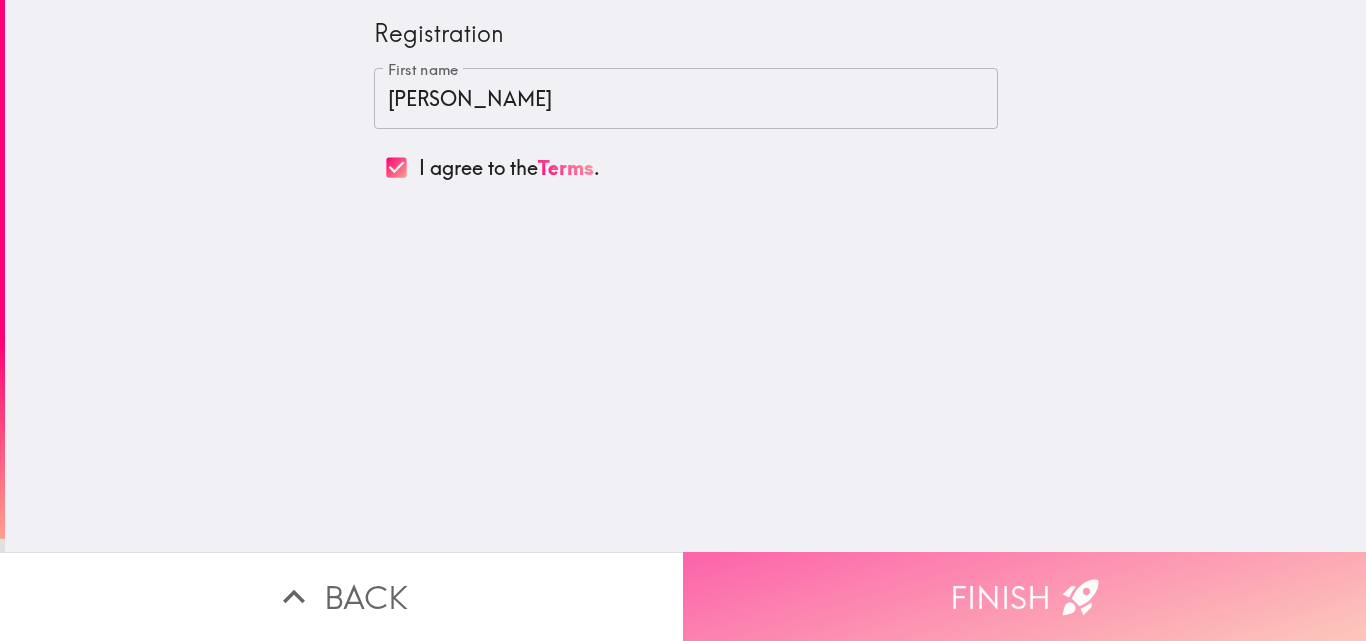 click on "Finish" at bounding box center (1024, 596) 